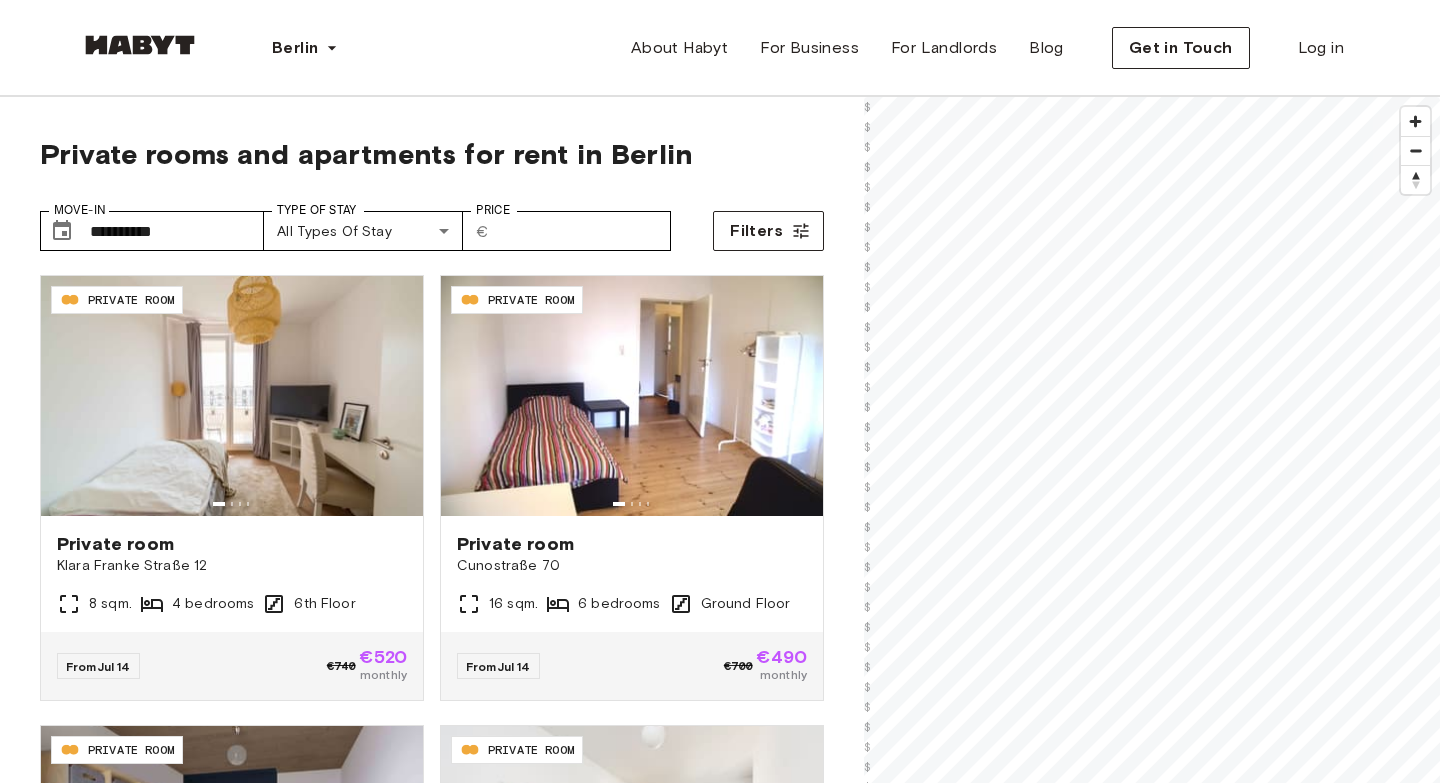 scroll, scrollTop: 0, scrollLeft: 0, axis: both 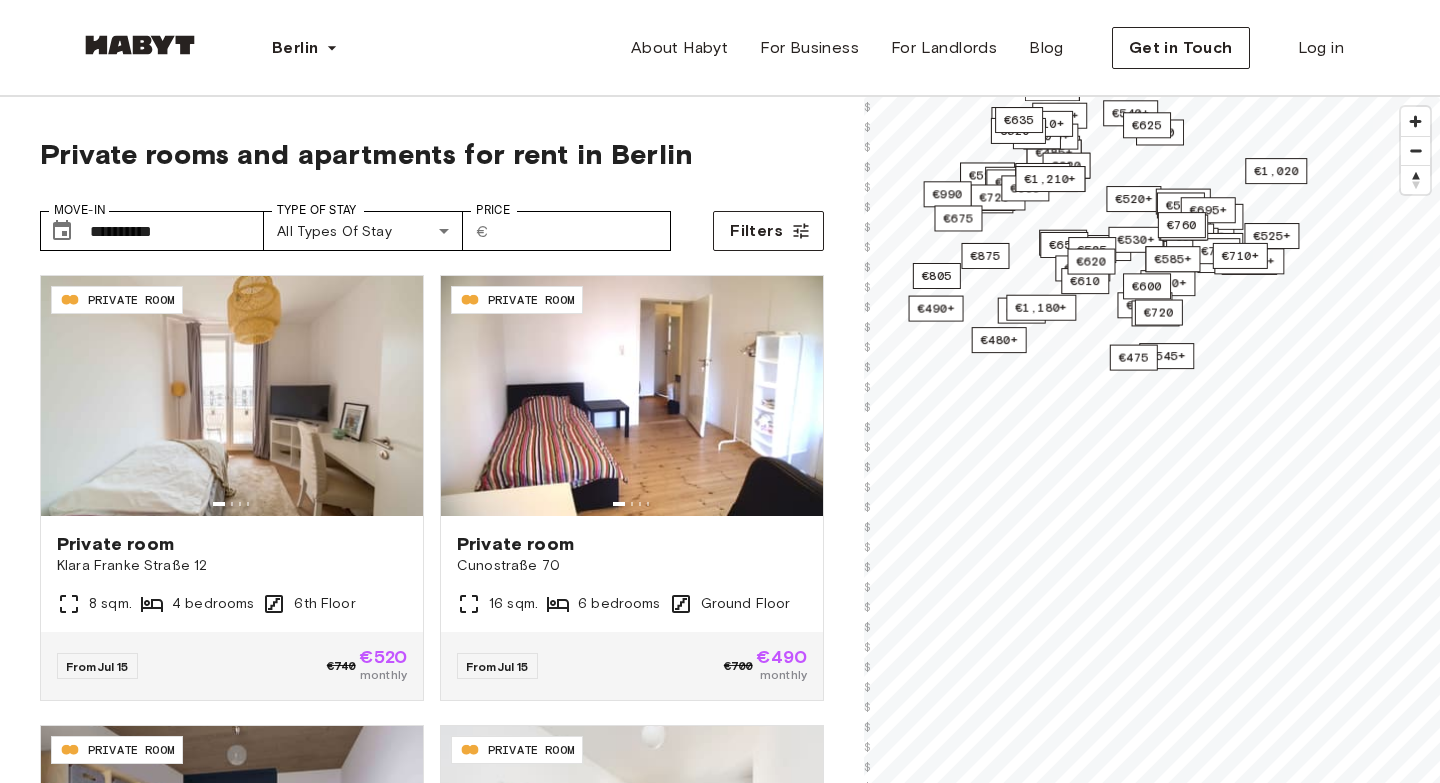 click on "**********" at bounding box center [720, 2399] 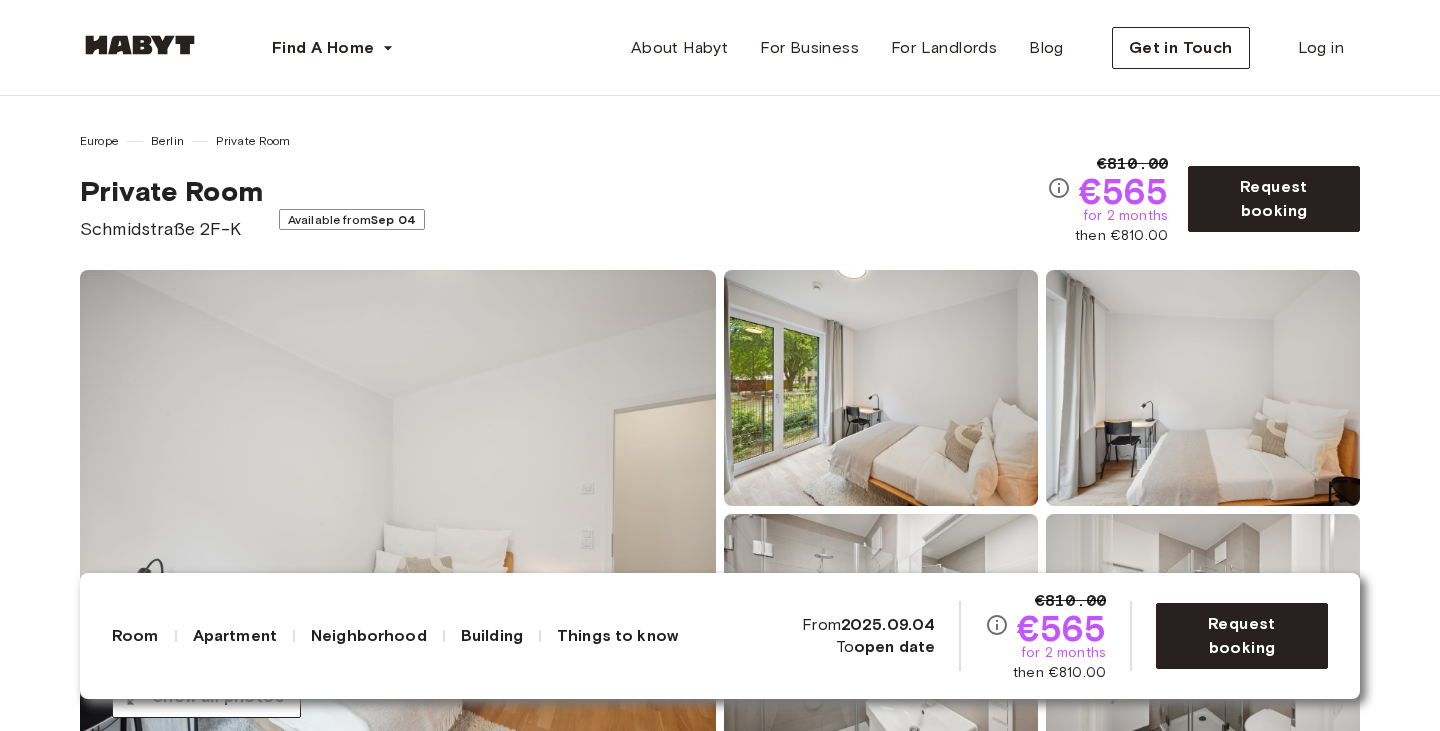 scroll, scrollTop: 0, scrollLeft: 0, axis: both 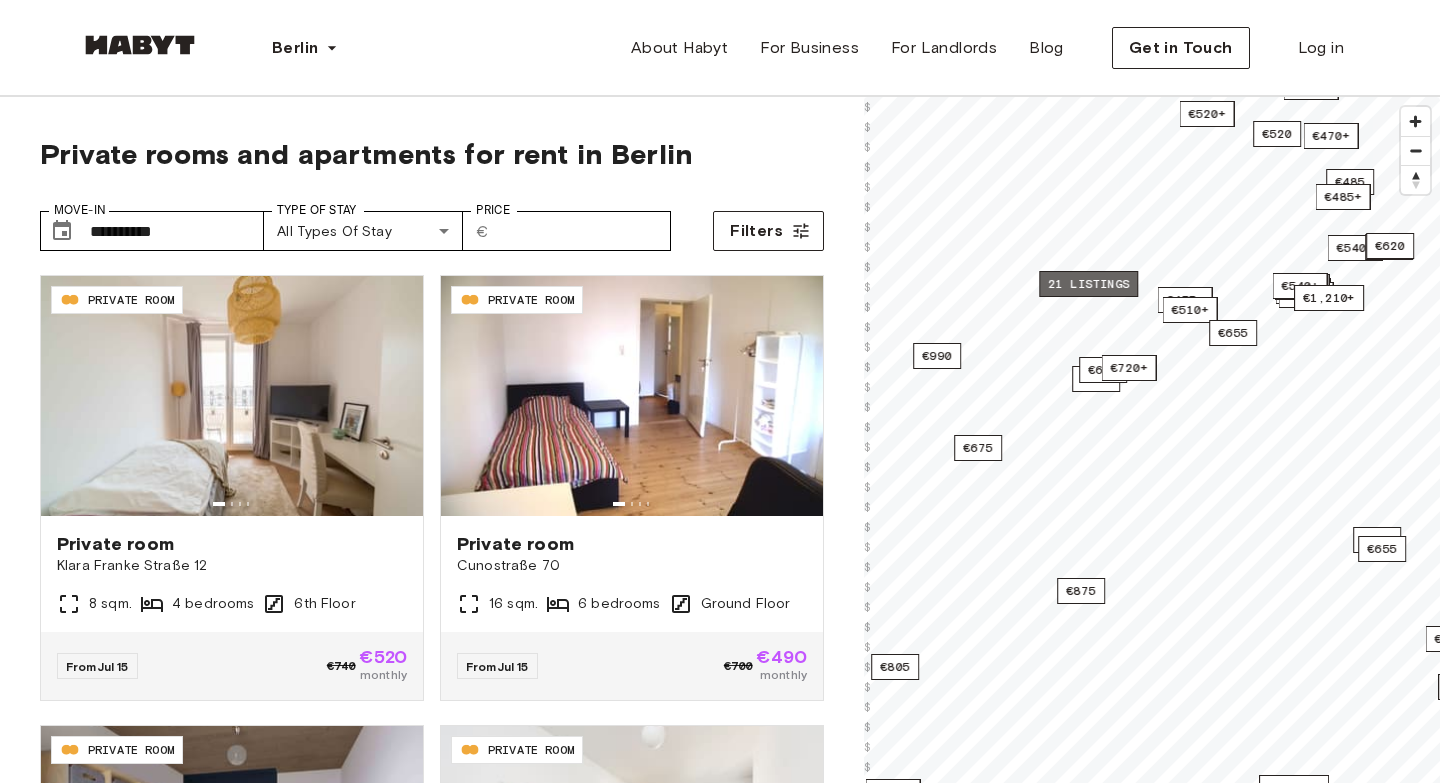 click on "21 listings" at bounding box center (1088, 284) 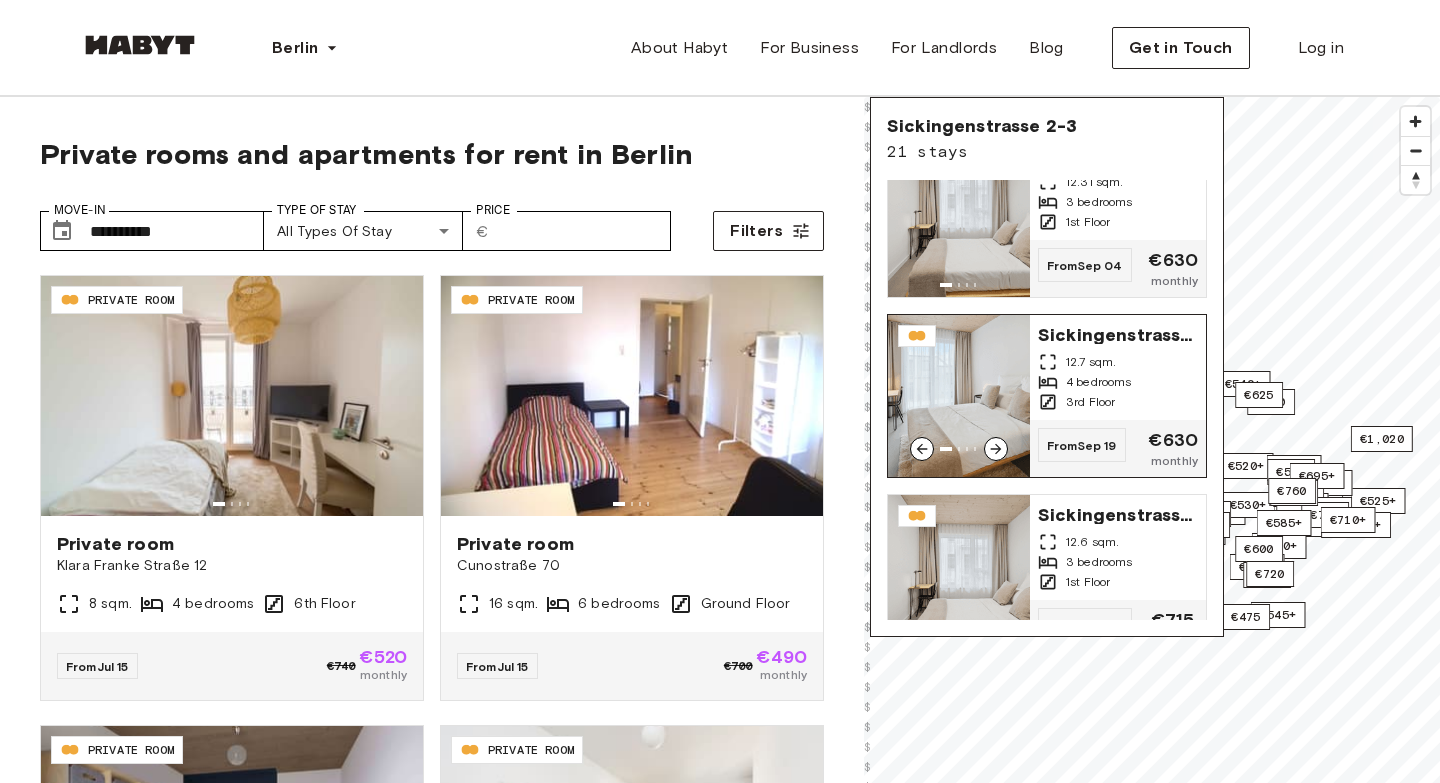 scroll, scrollTop: 1405, scrollLeft: 0, axis: vertical 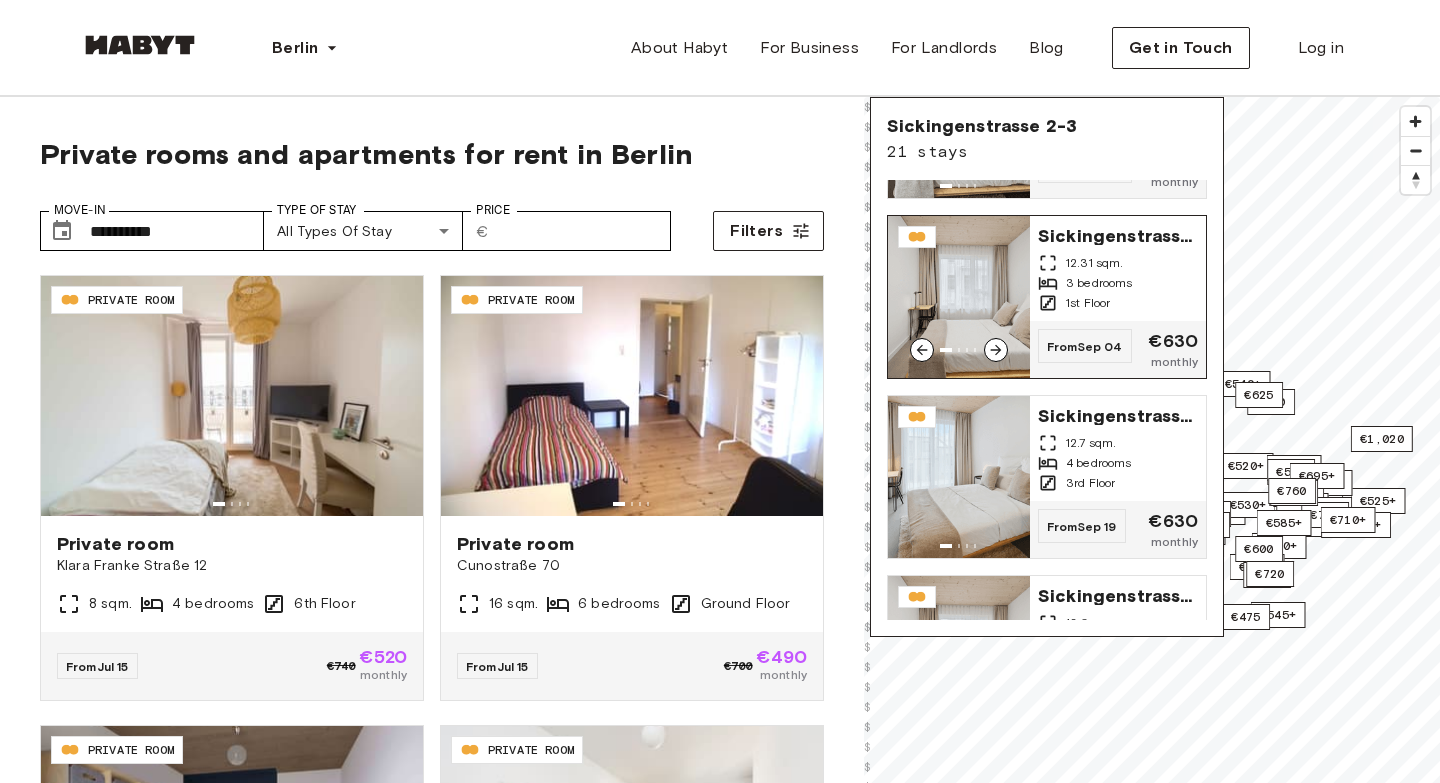 click on "3 bedrooms" at bounding box center (1099, 283) 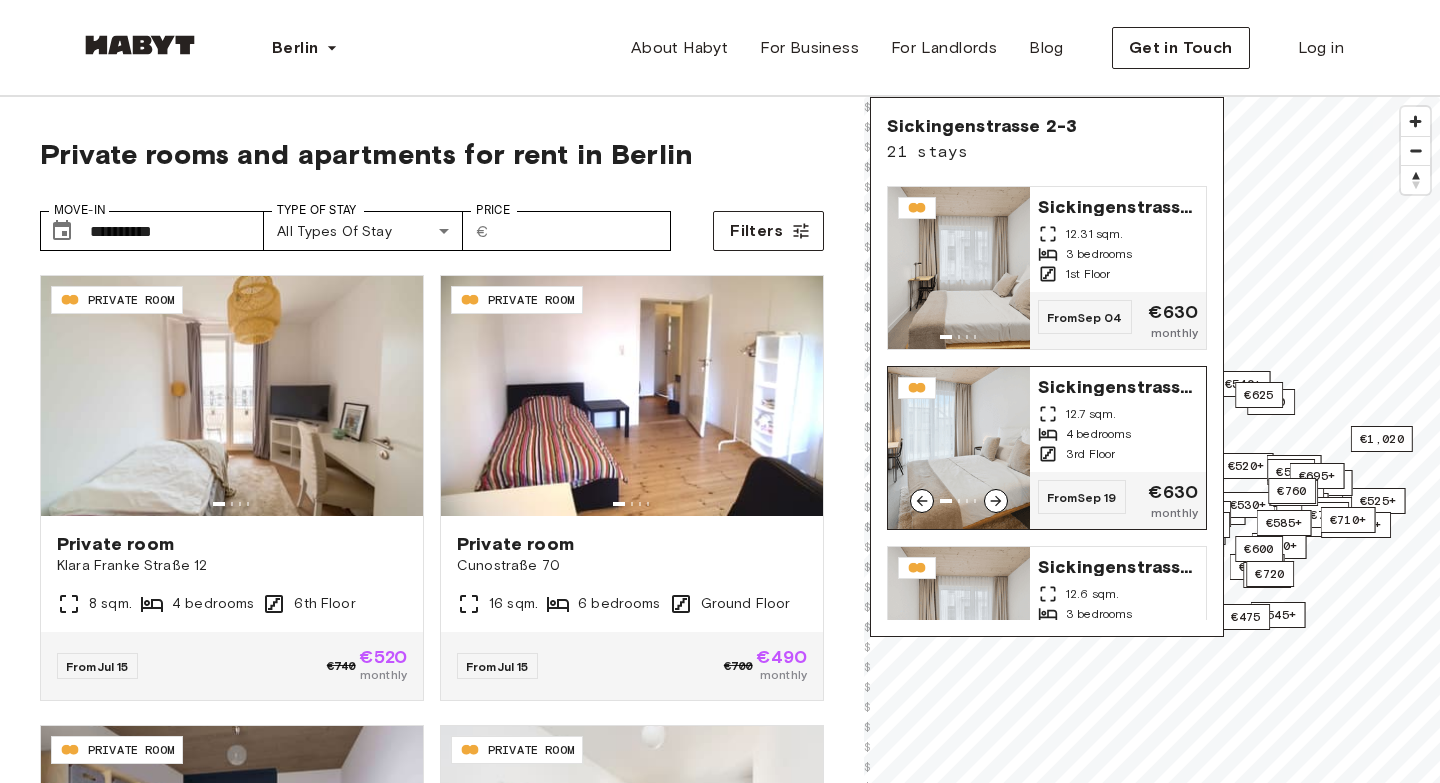 scroll, scrollTop: 1439, scrollLeft: 0, axis: vertical 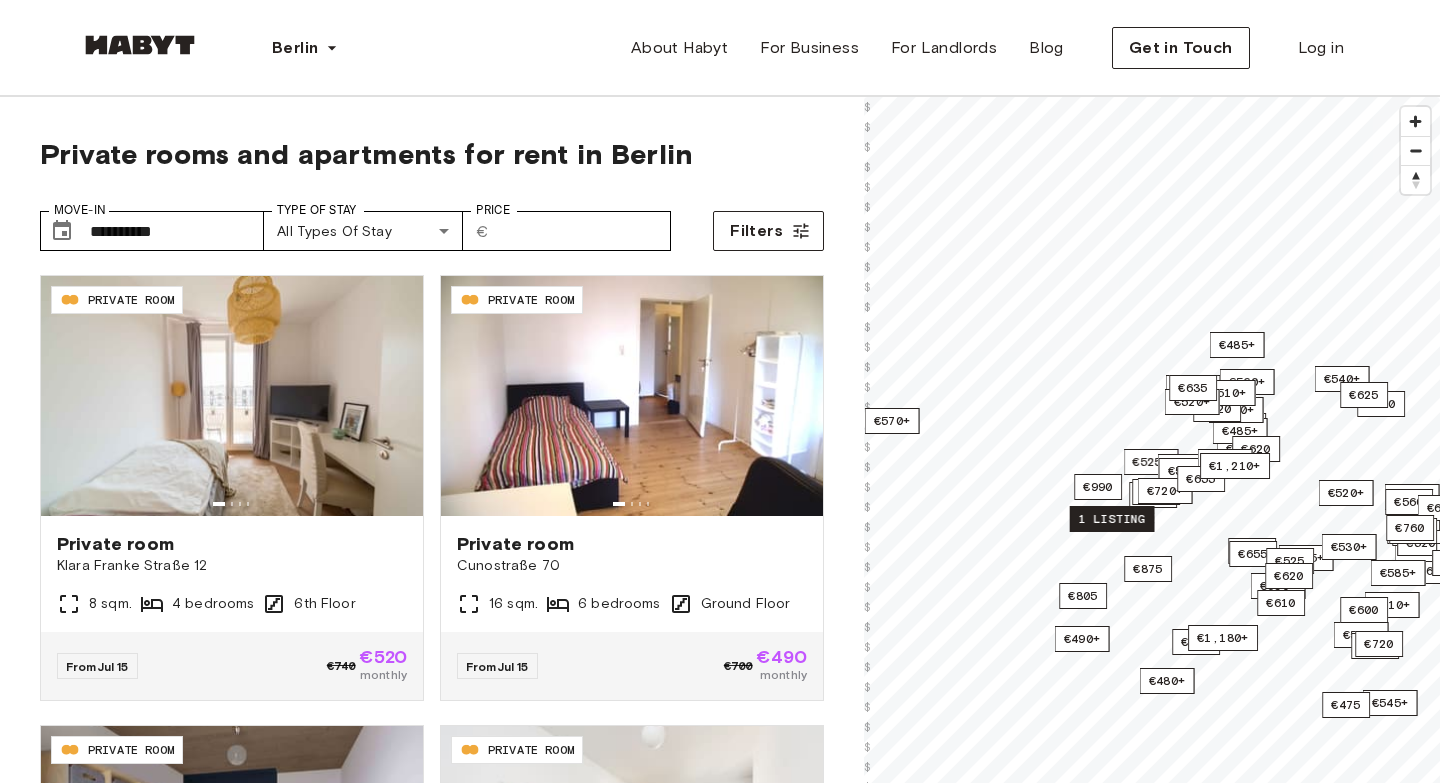 click on "1 listing" at bounding box center [1112, 519] 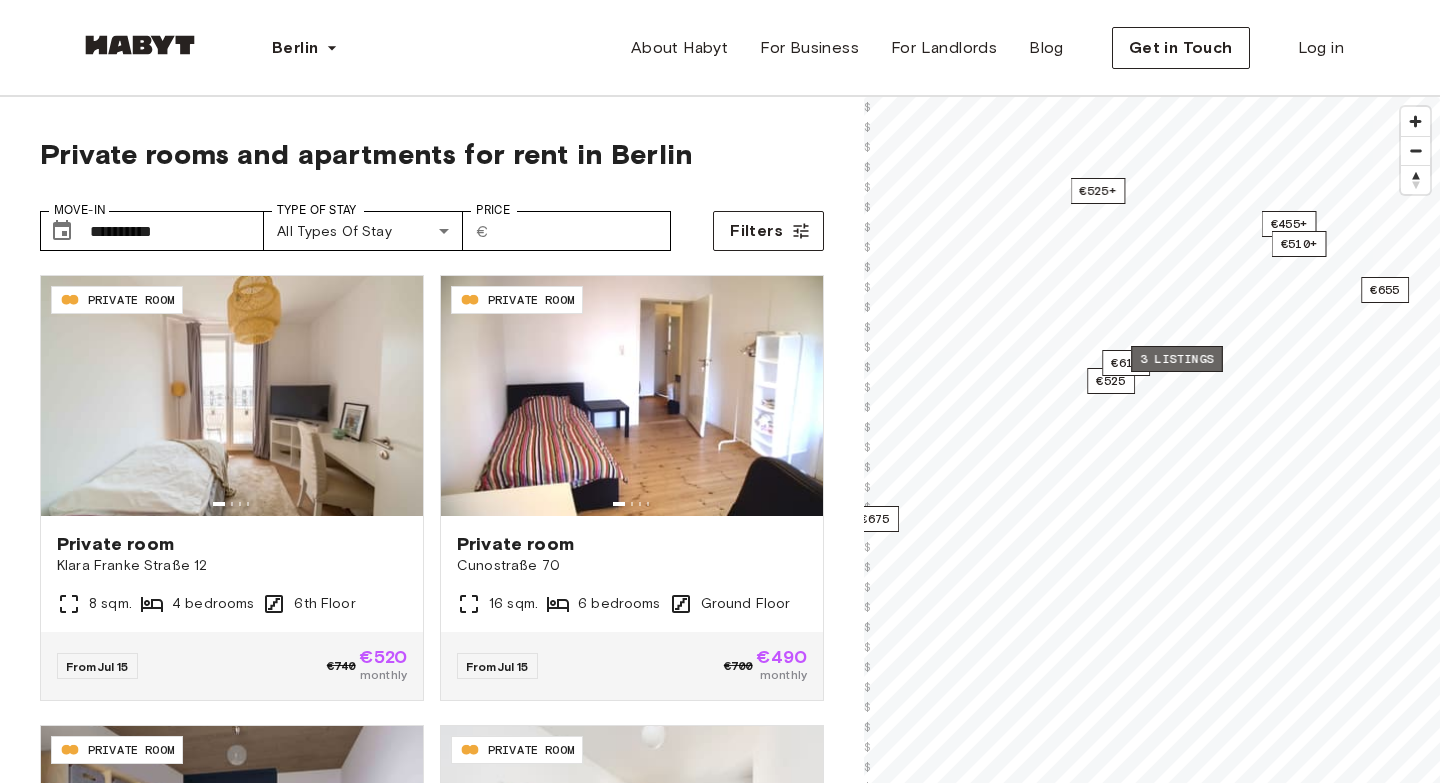 click on "3 listings" at bounding box center (1177, 359) 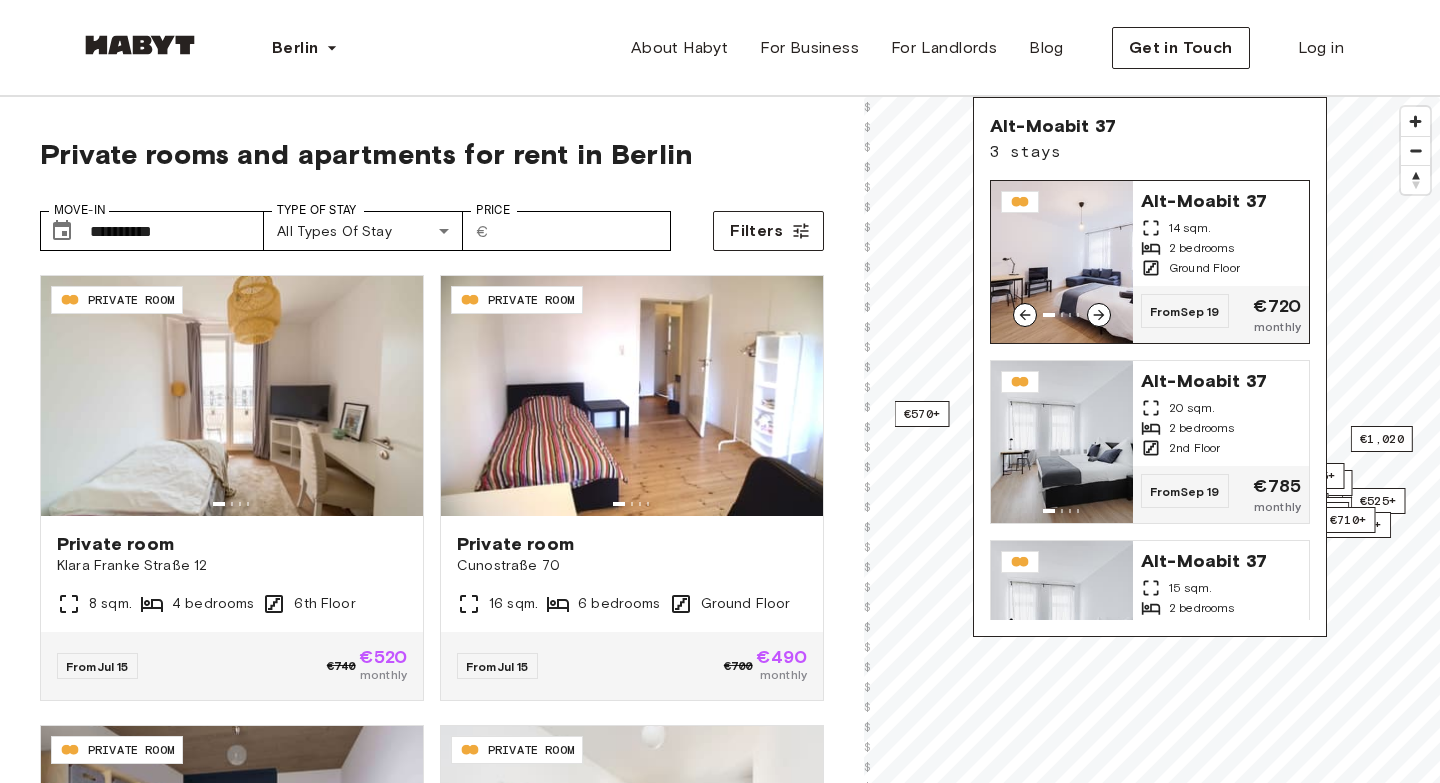 click on "Alt-Moabit 37 14 sqm. 2 bedrooms Ground Floor" at bounding box center (1221, 233) 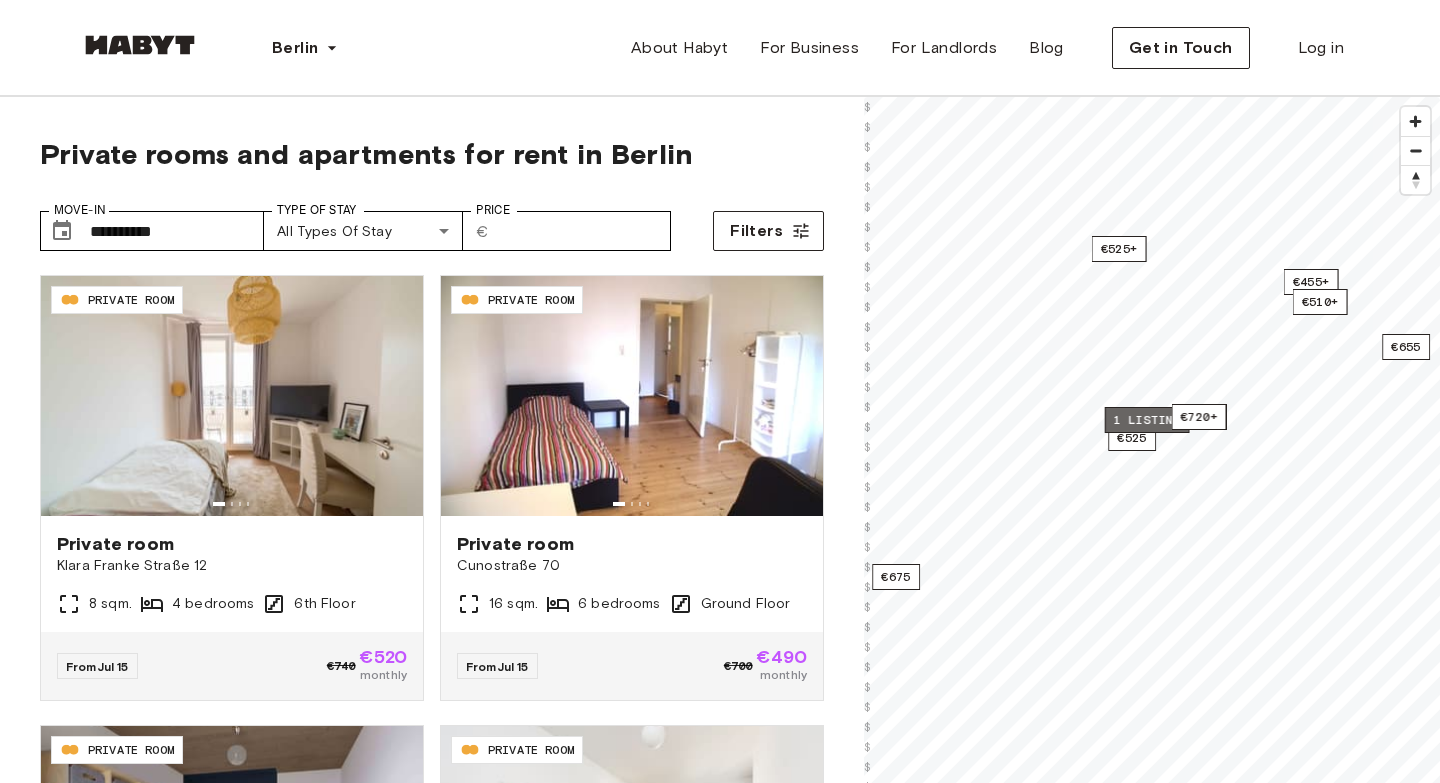 click on "1 listing" at bounding box center (1147, 420) 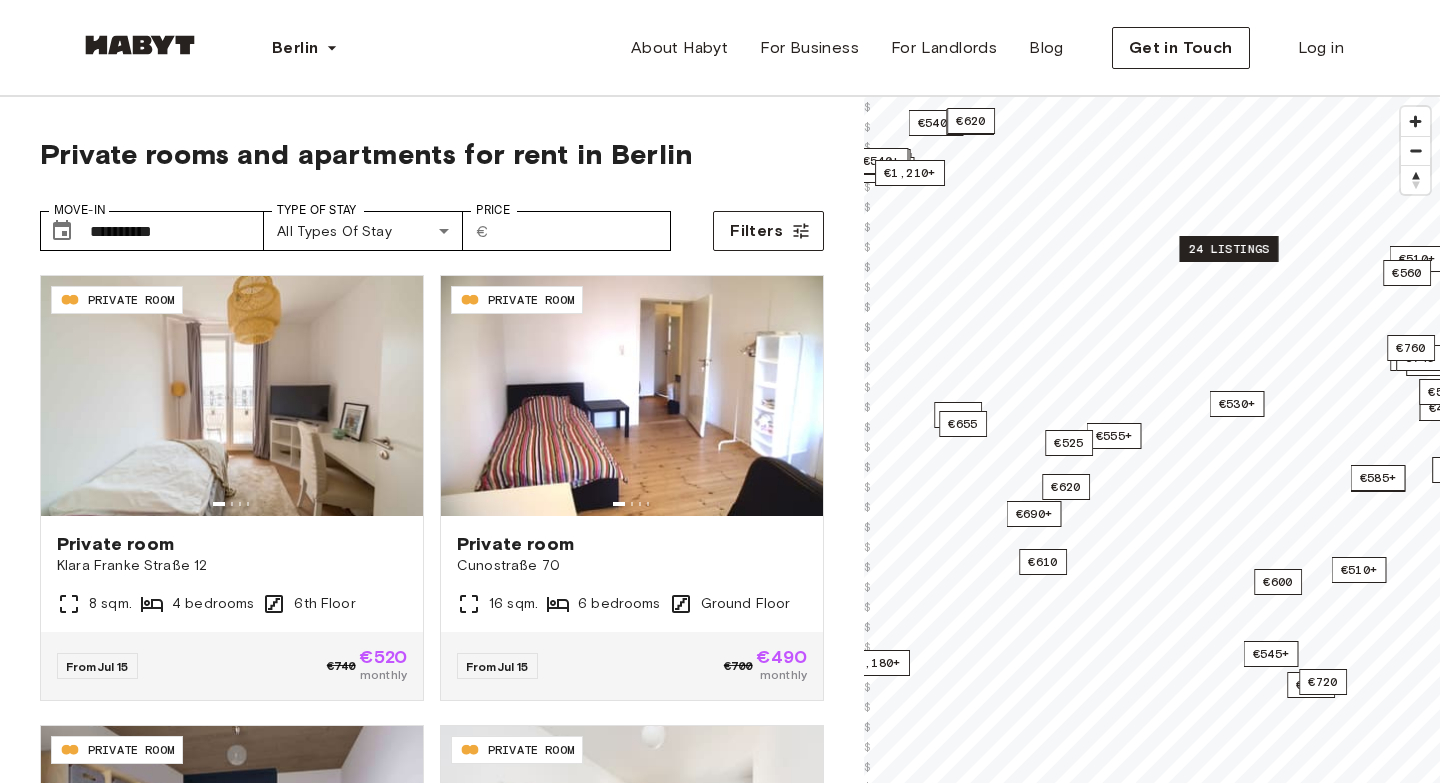 click on "24 listings" at bounding box center [1228, 249] 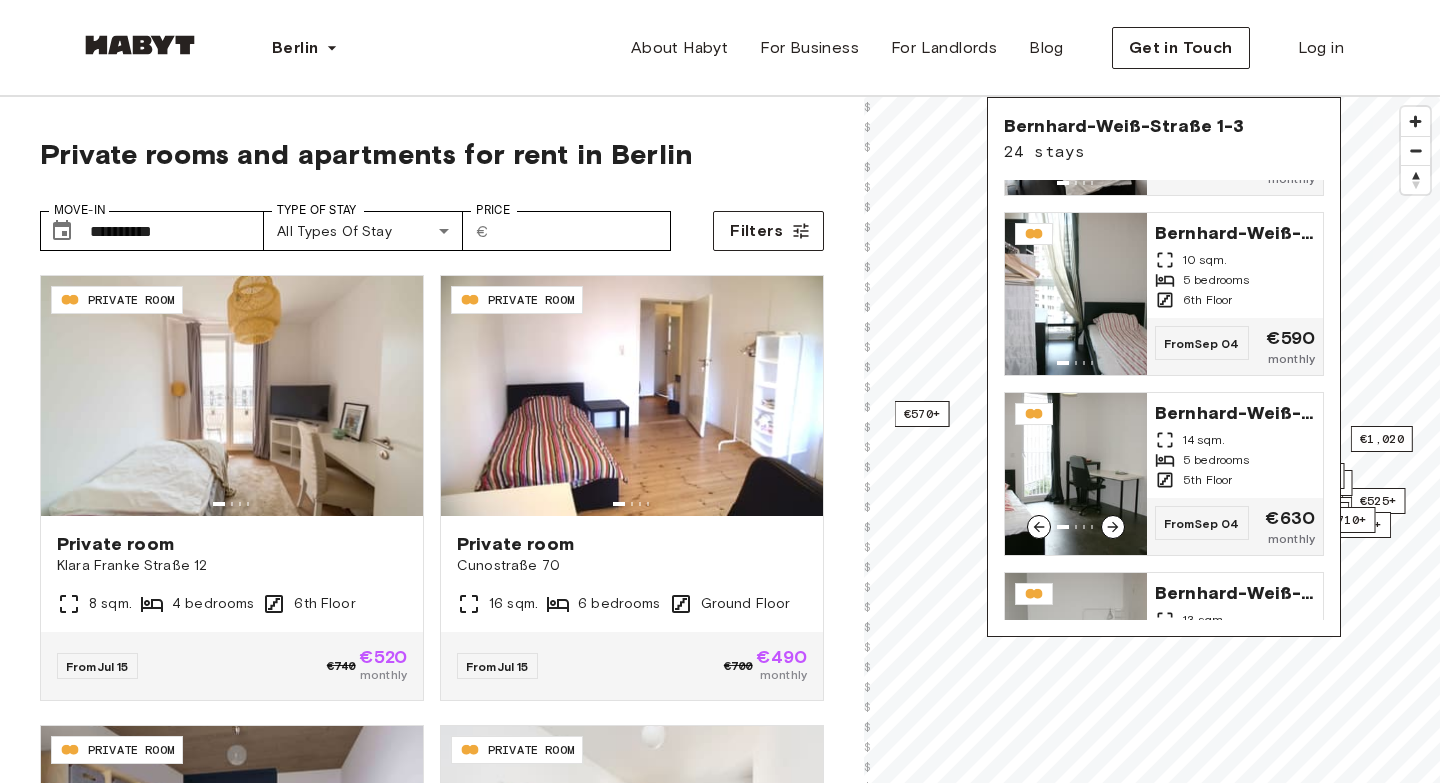 scroll, scrollTop: 2310, scrollLeft: 0, axis: vertical 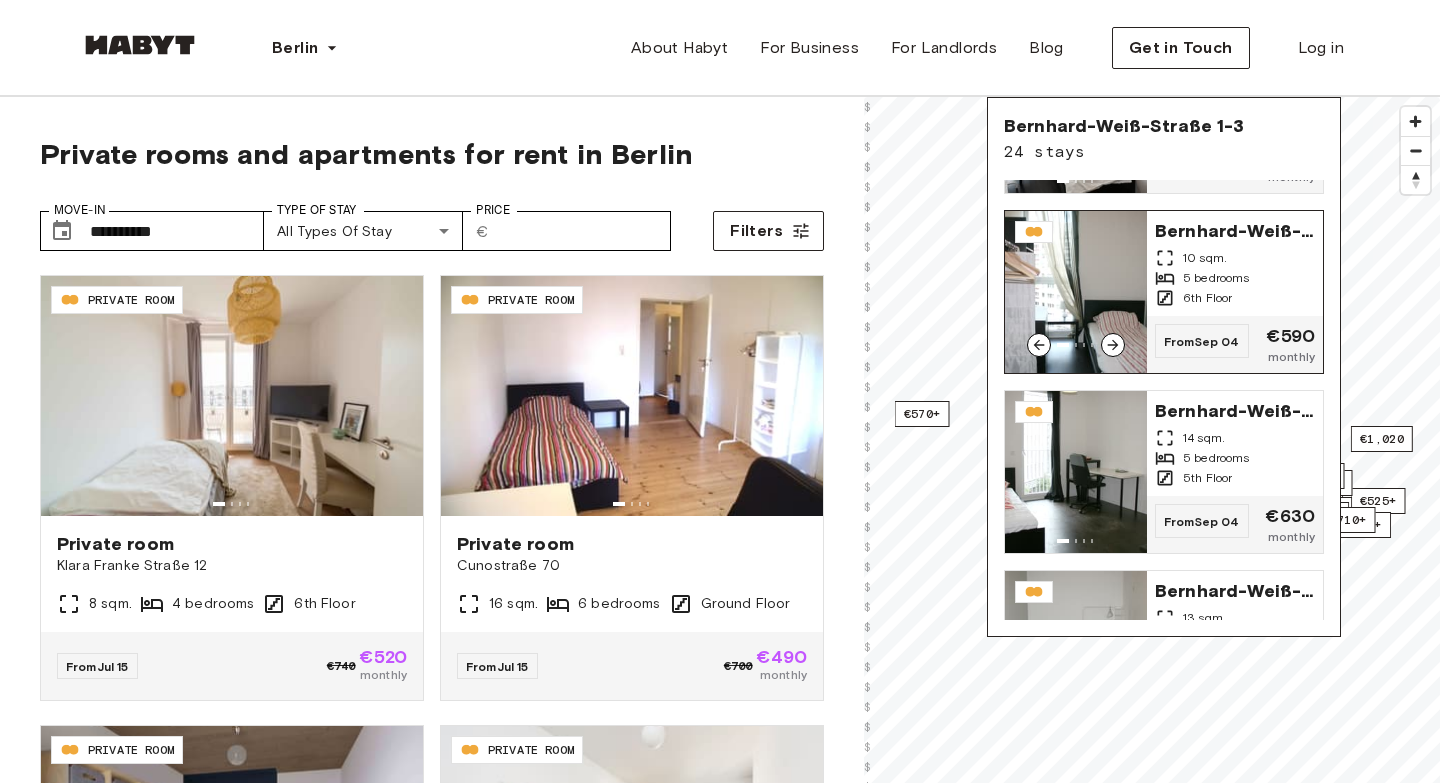 click on "5 bedrooms" at bounding box center [1216, 278] 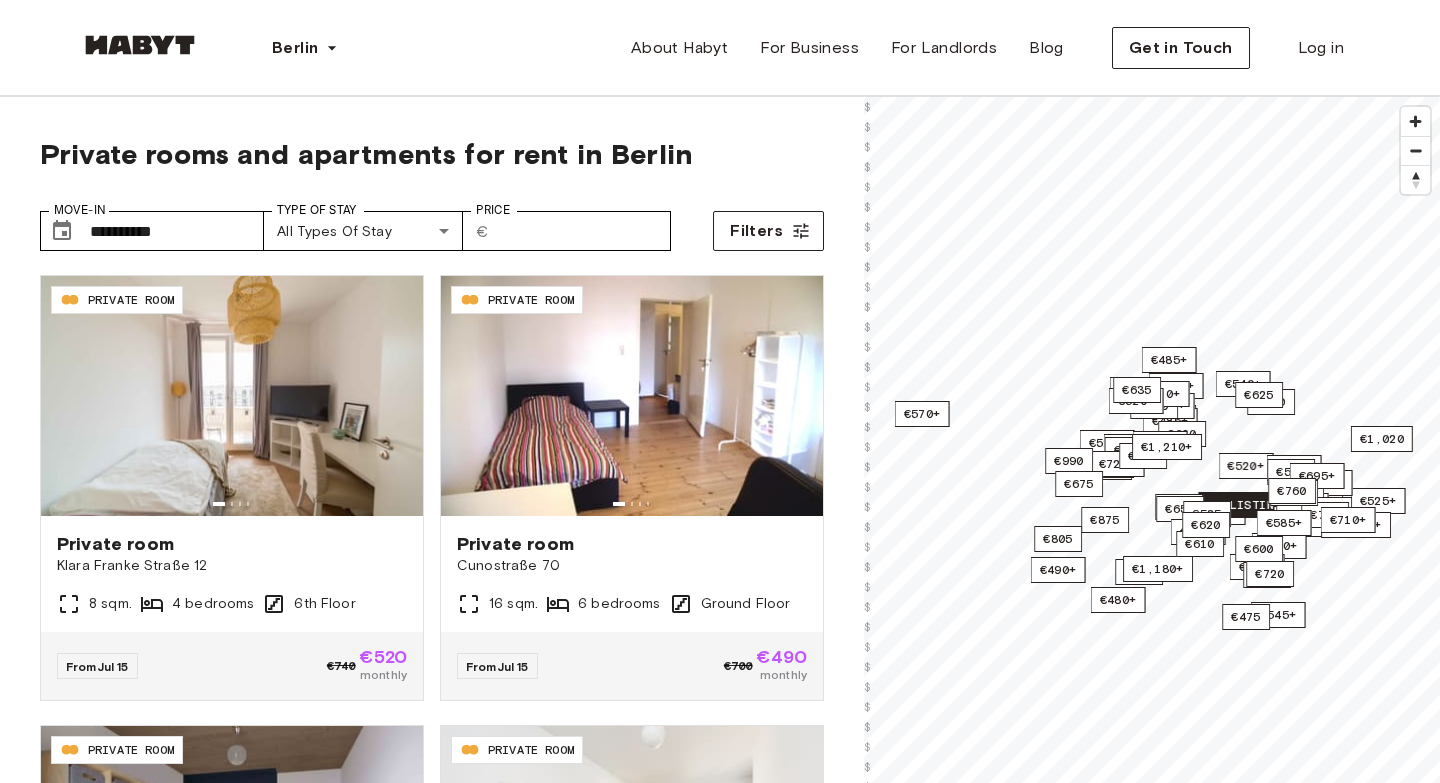 click on "41 listings" at bounding box center [1247, 505] 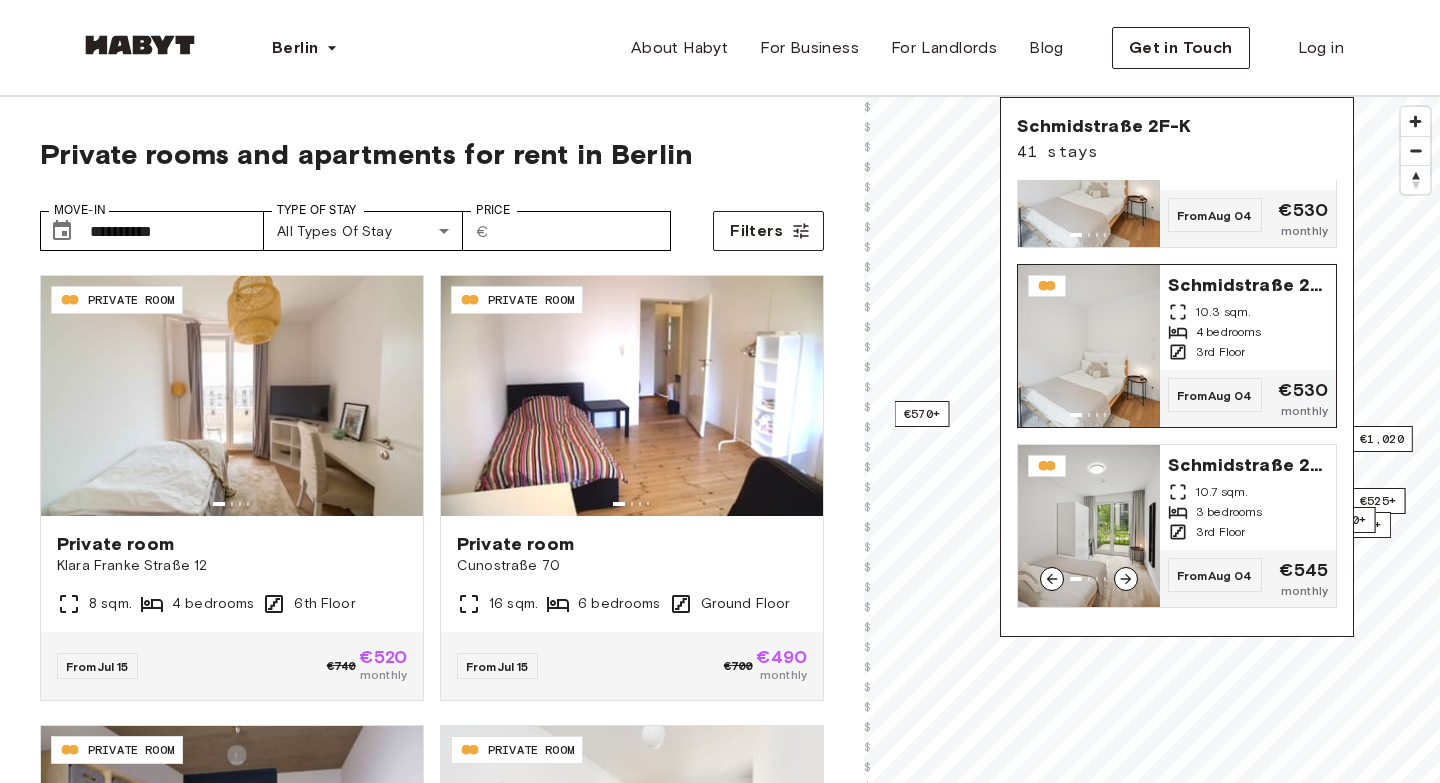 scroll, scrollTop: 1879, scrollLeft: 0, axis: vertical 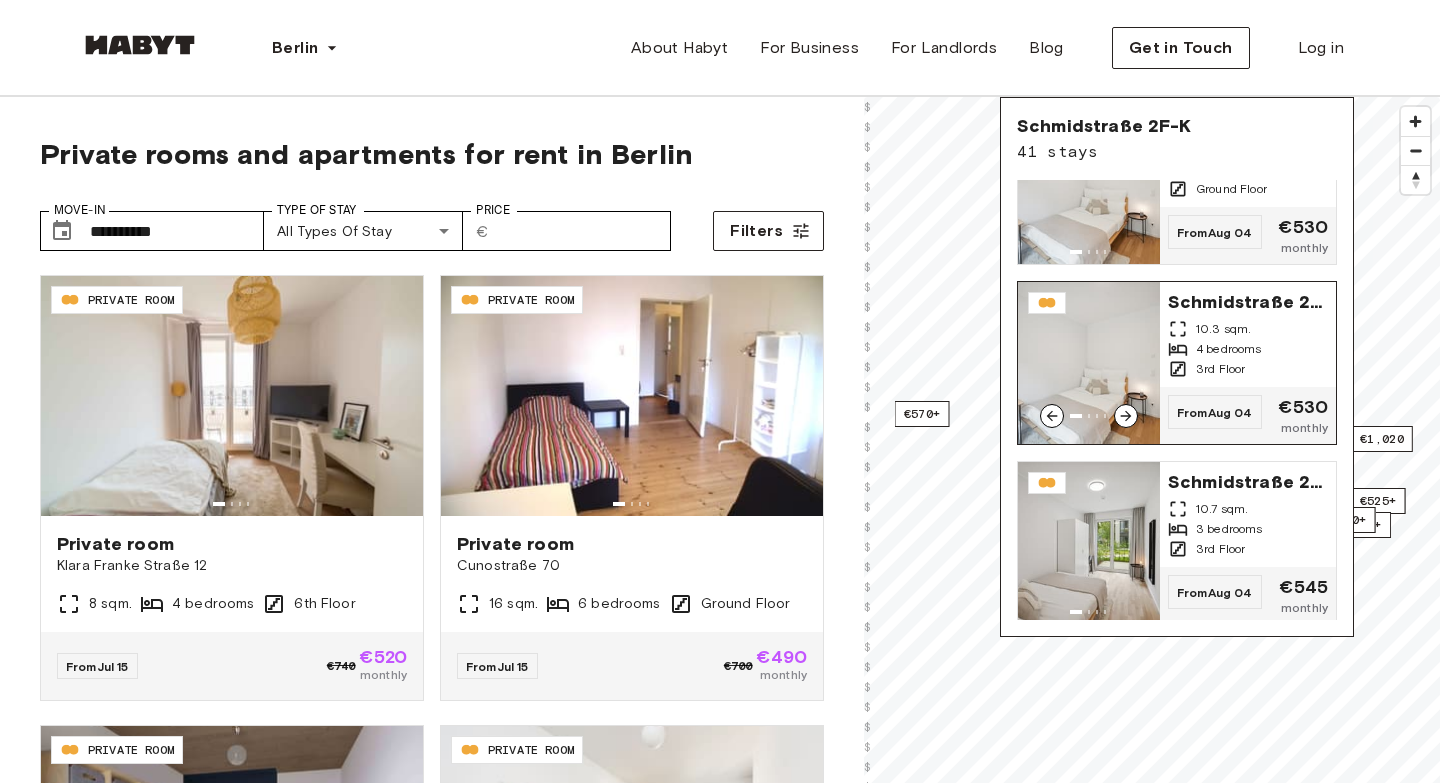 click on "10.3 sqm." at bounding box center (1223, 329) 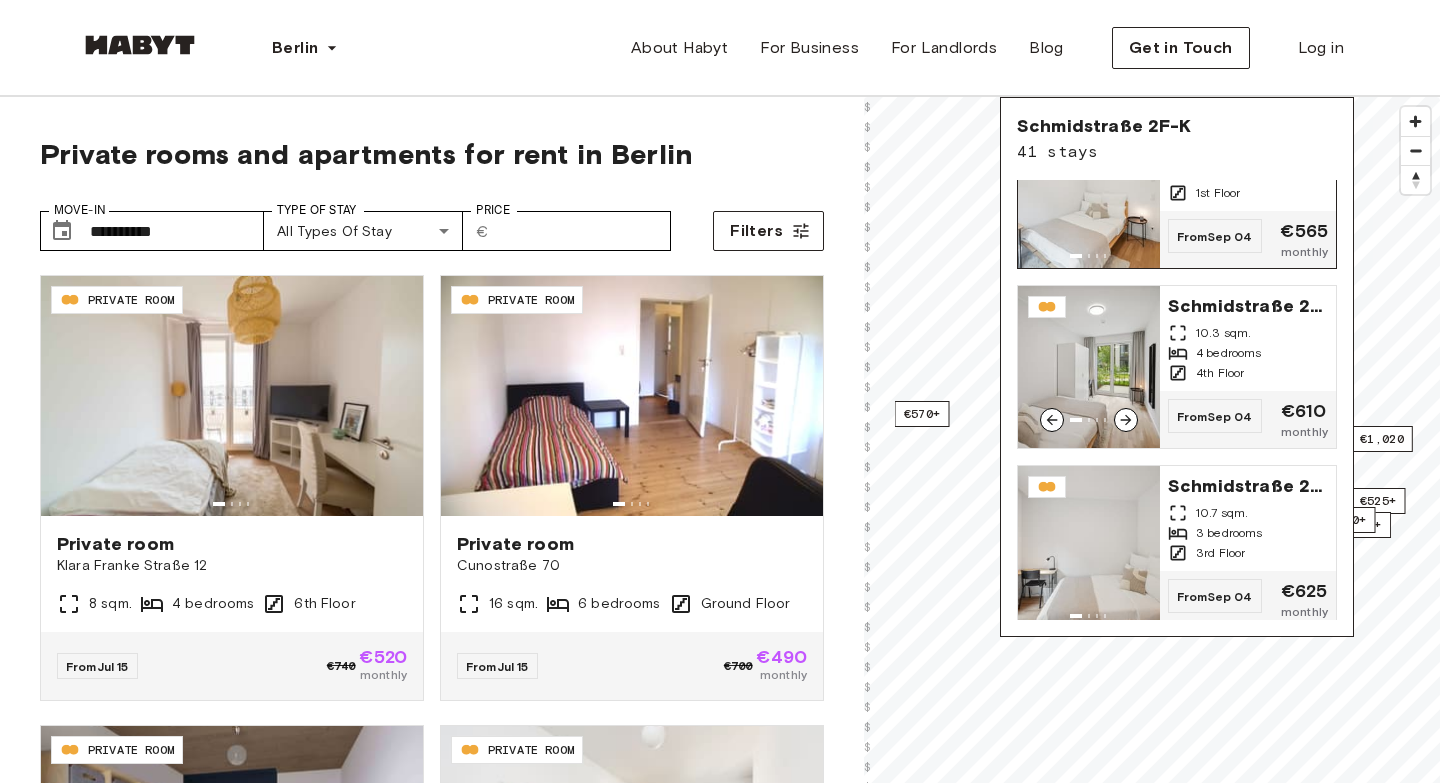scroll, scrollTop: 2781, scrollLeft: 0, axis: vertical 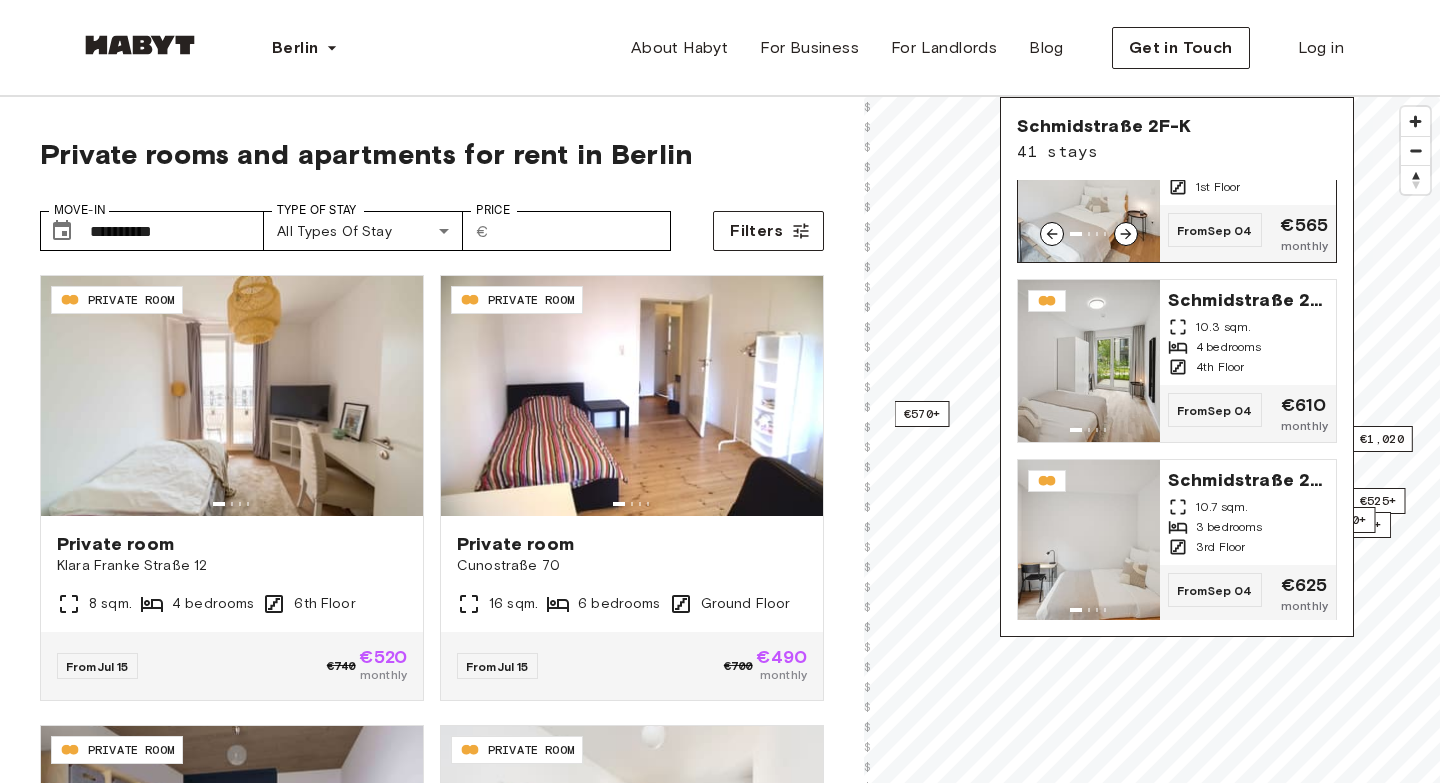click on "Schmidstraße 2F-K 14.5 sqm. 4 bedrooms 1st Floor" at bounding box center [1248, 152] 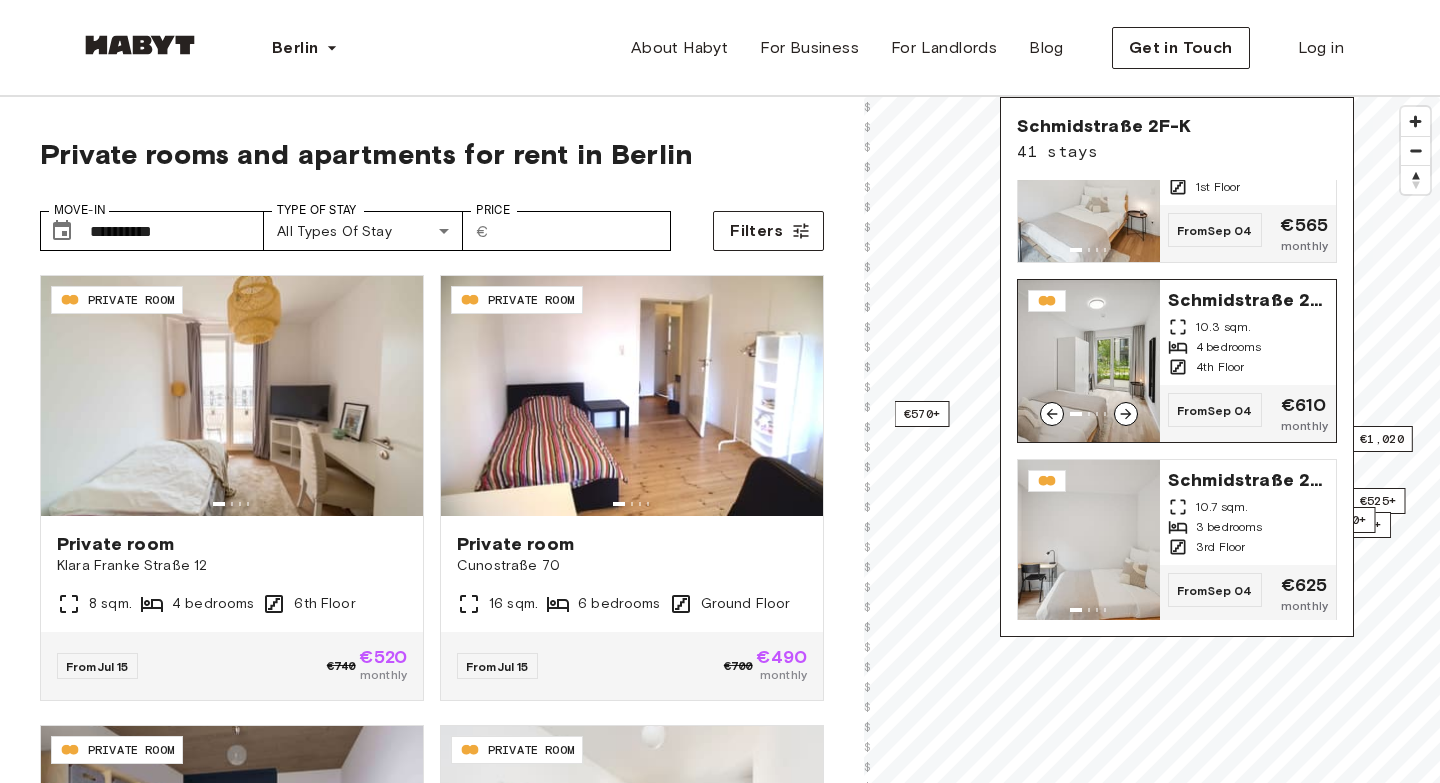 click on "4th Floor" at bounding box center [1248, 367] 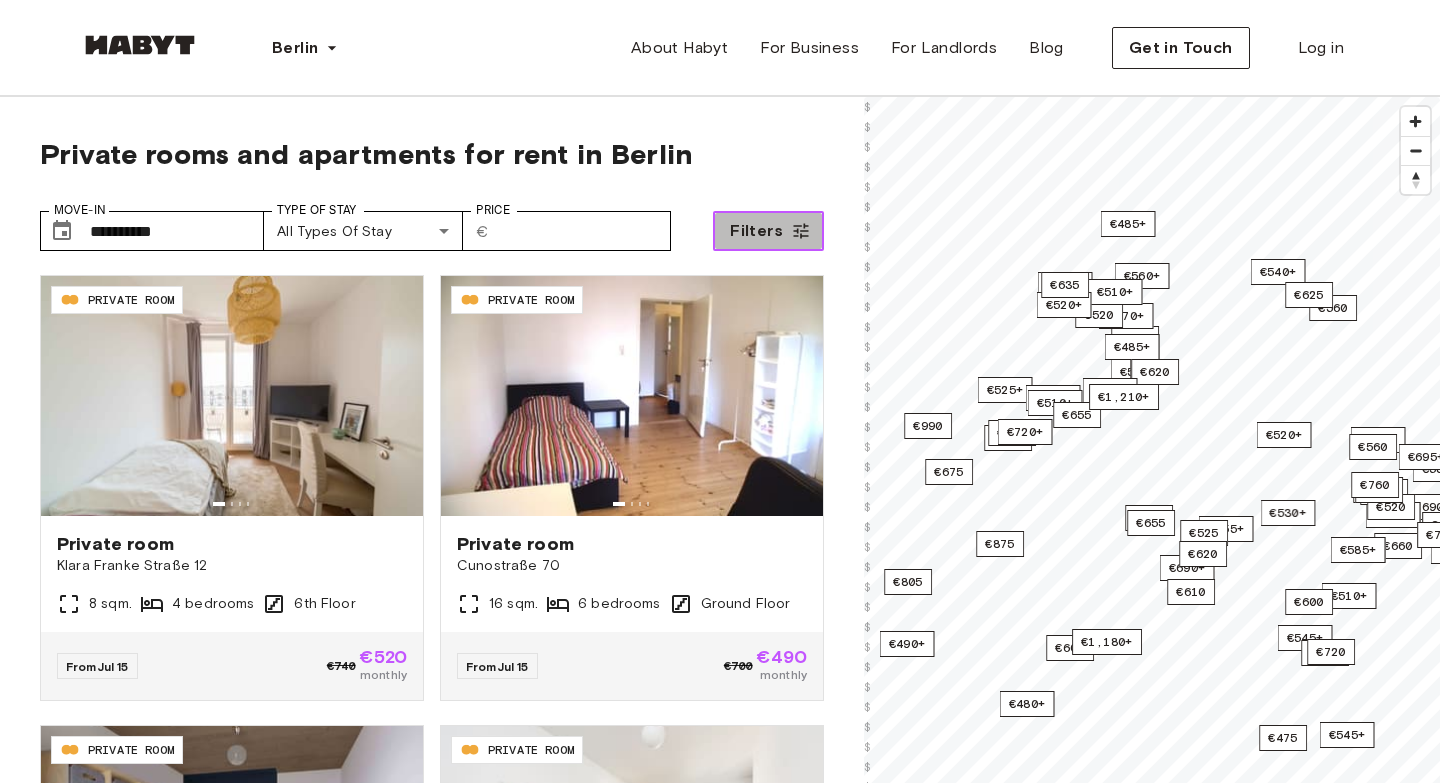 click on "Filters" at bounding box center [756, 231] 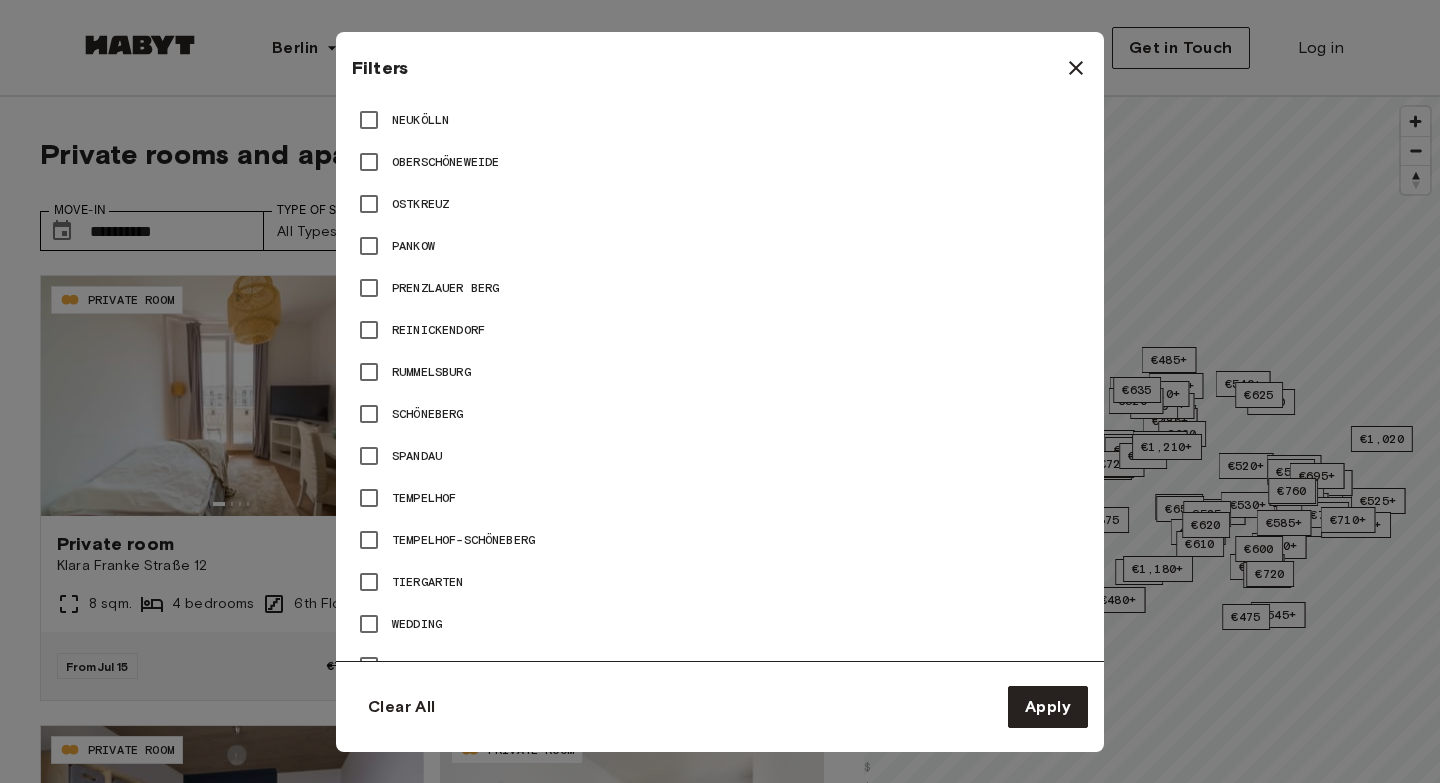 scroll, scrollTop: 1392, scrollLeft: 0, axis: vertical 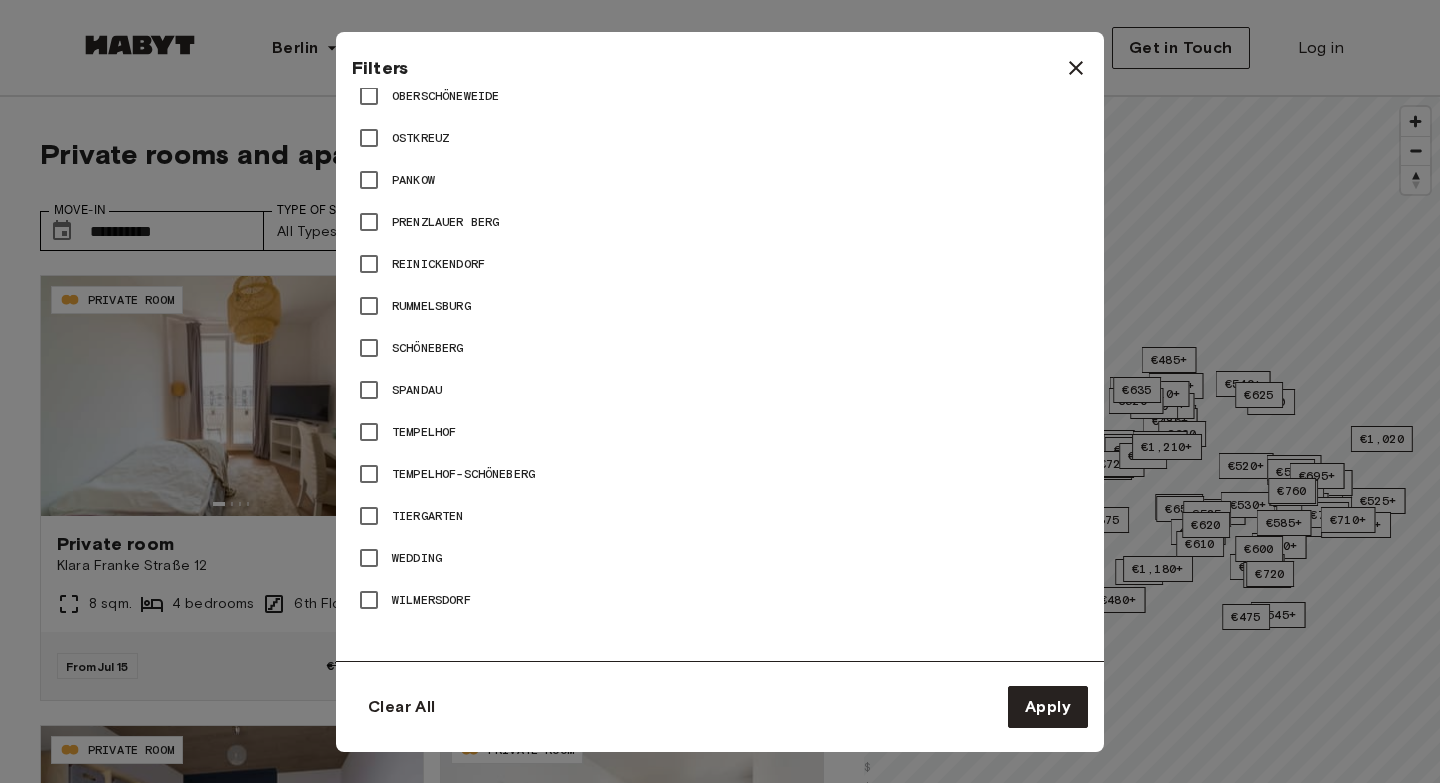 click at bounding box center [720, 391] 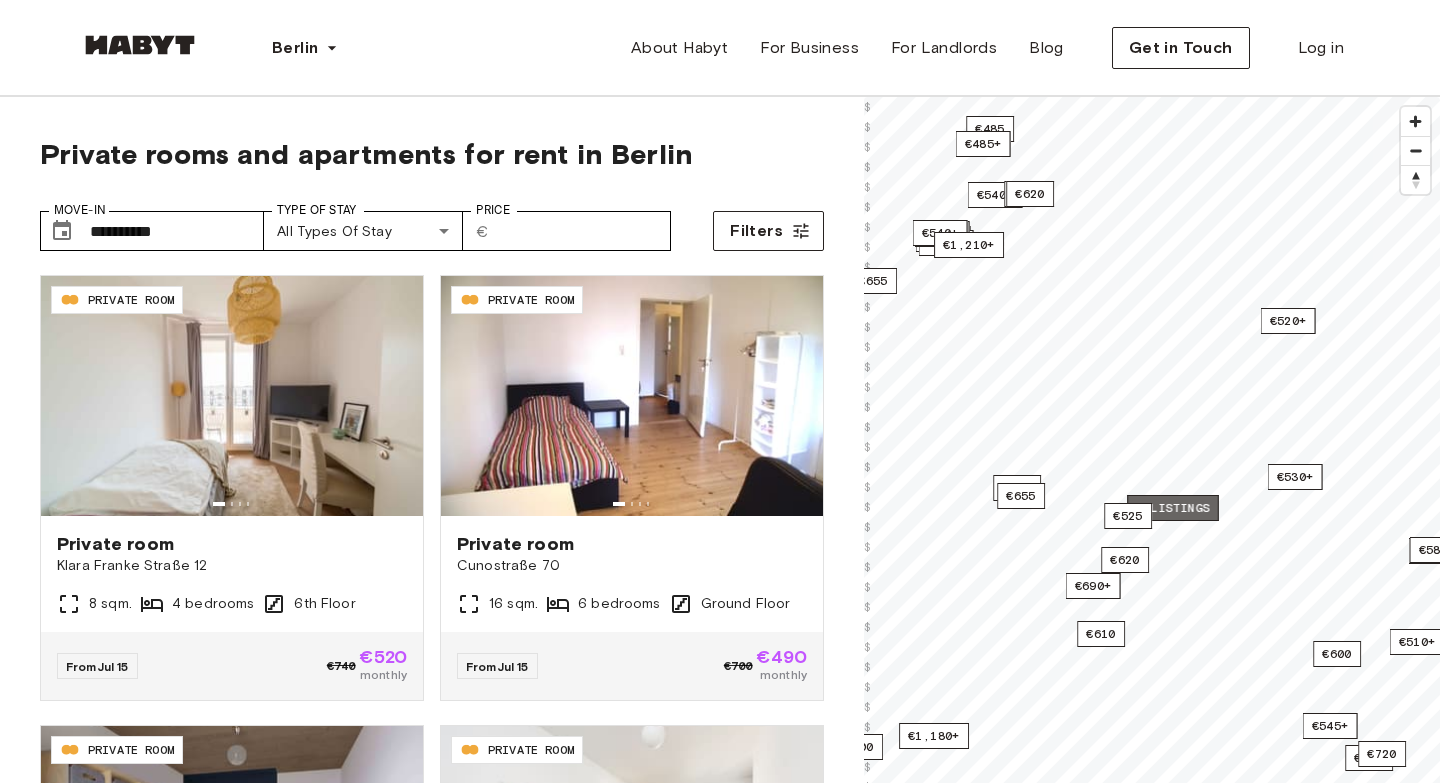 click on "3 listings" at bounding box center (1173, 508) 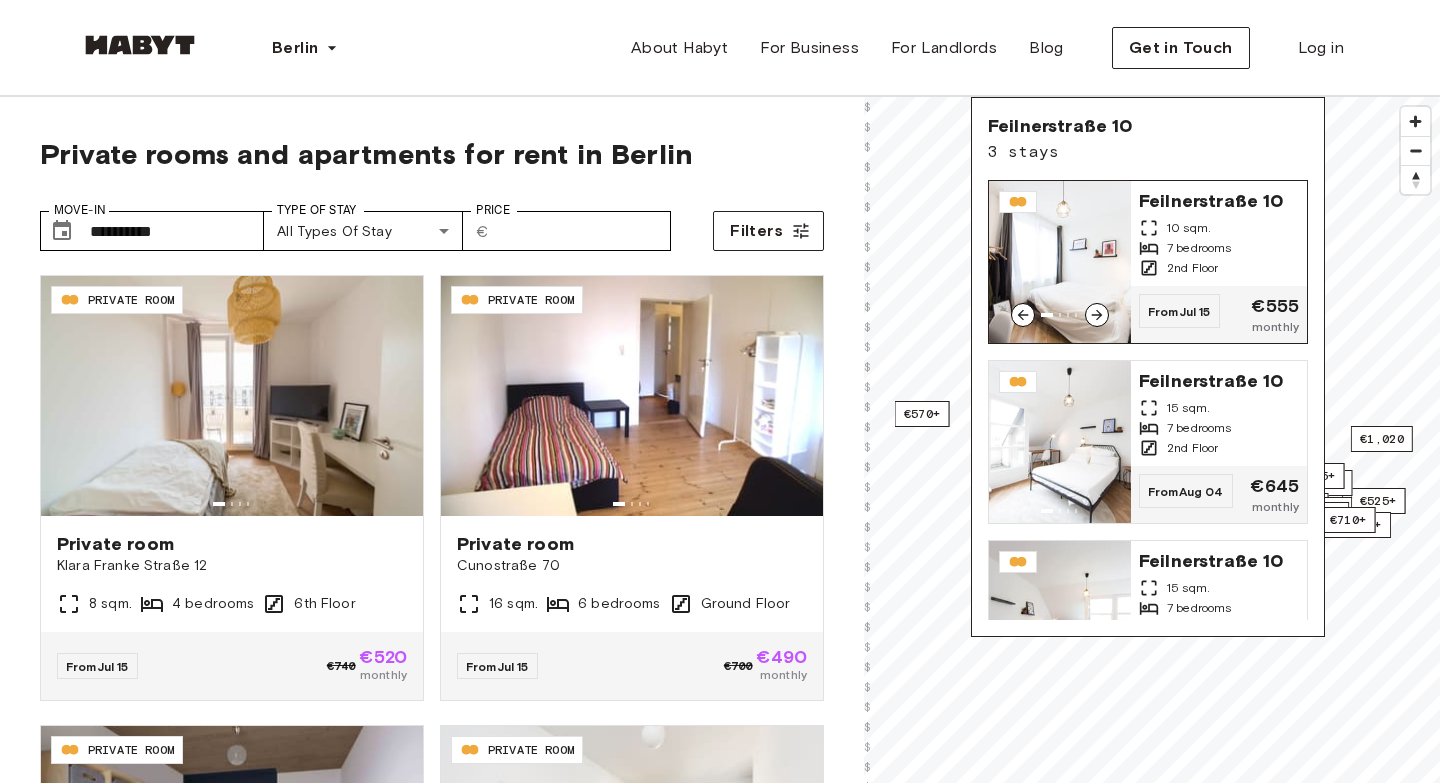 scroll, scrollTop: 83, scrollLeft: 0, axis: vertical 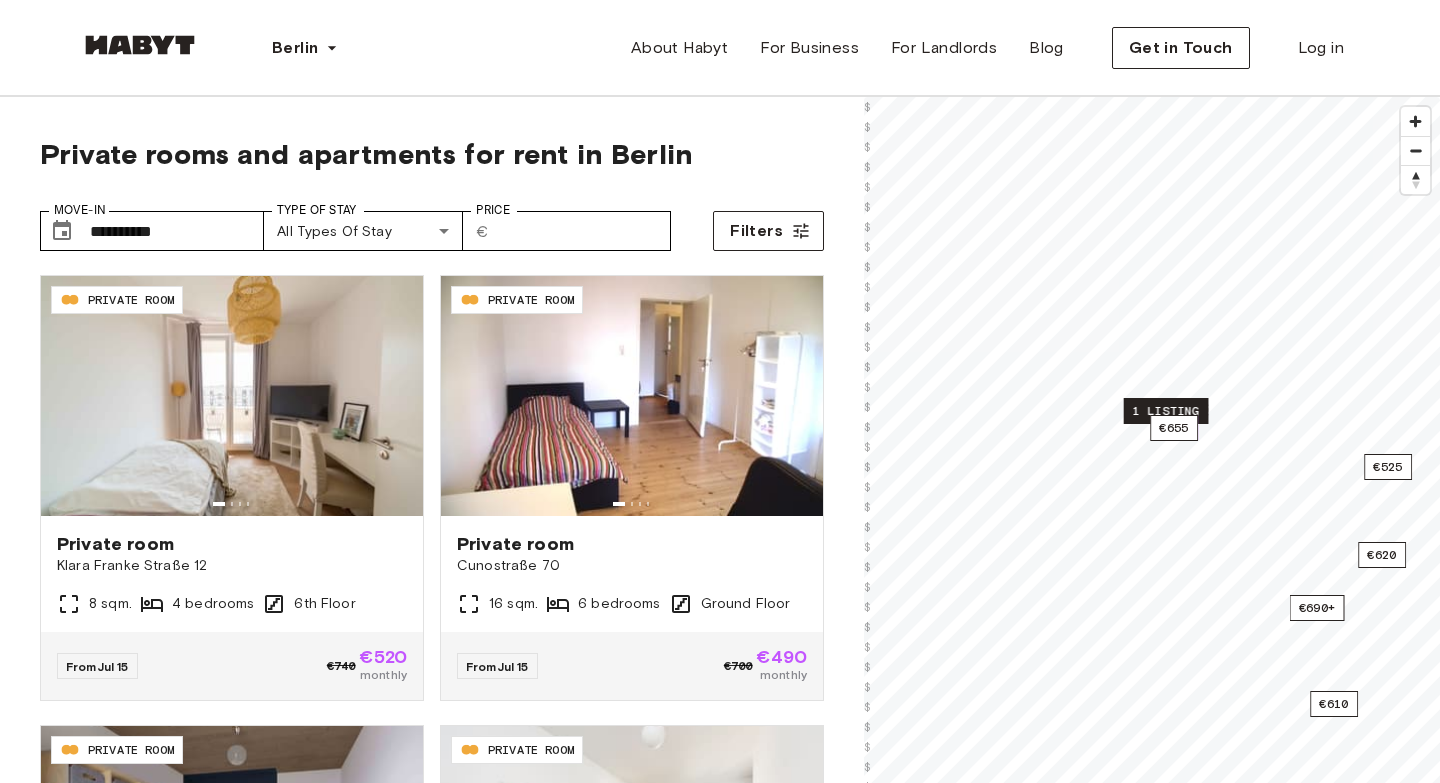 click on "1 listing" at bounding box center (1166, 411) 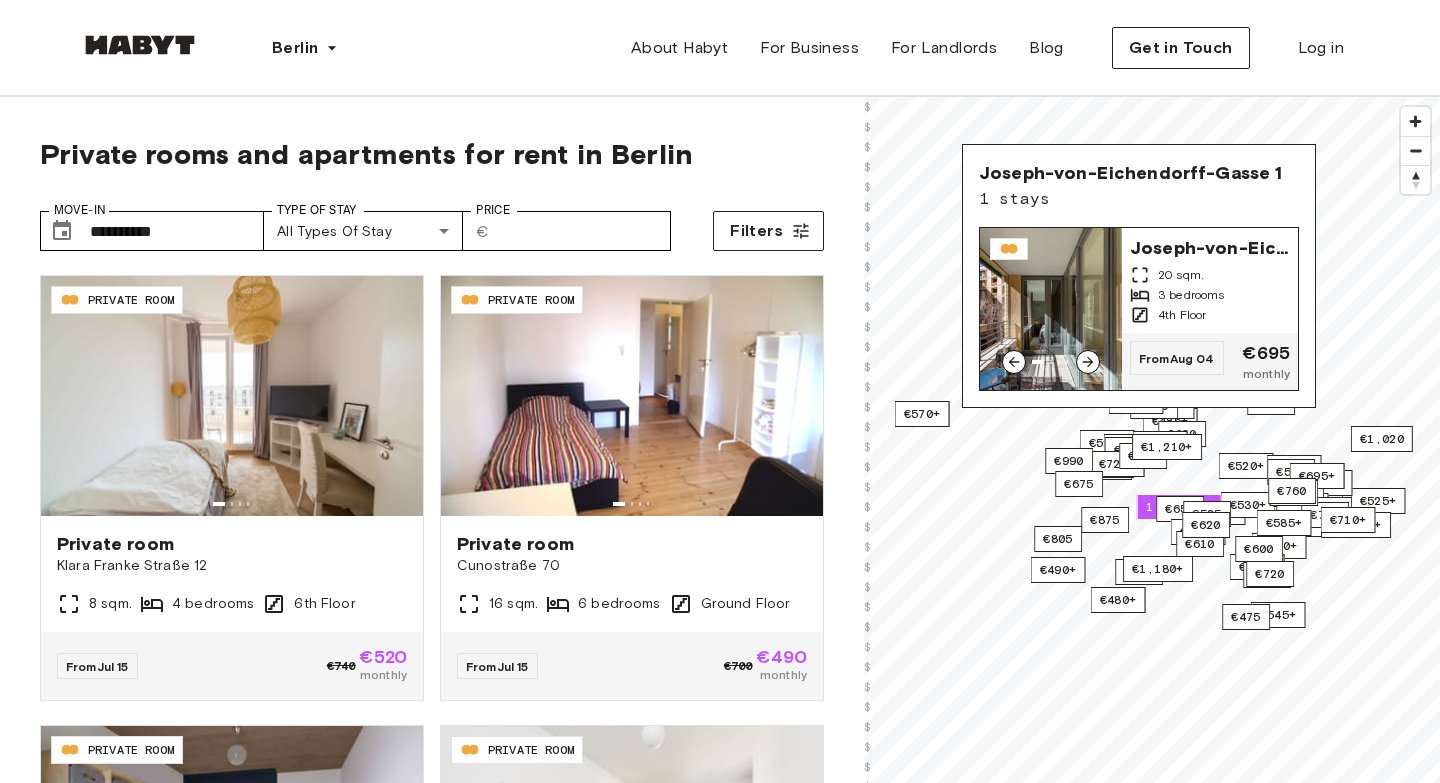 click on "3 bedrooms" at bounding box center [1210, 295] 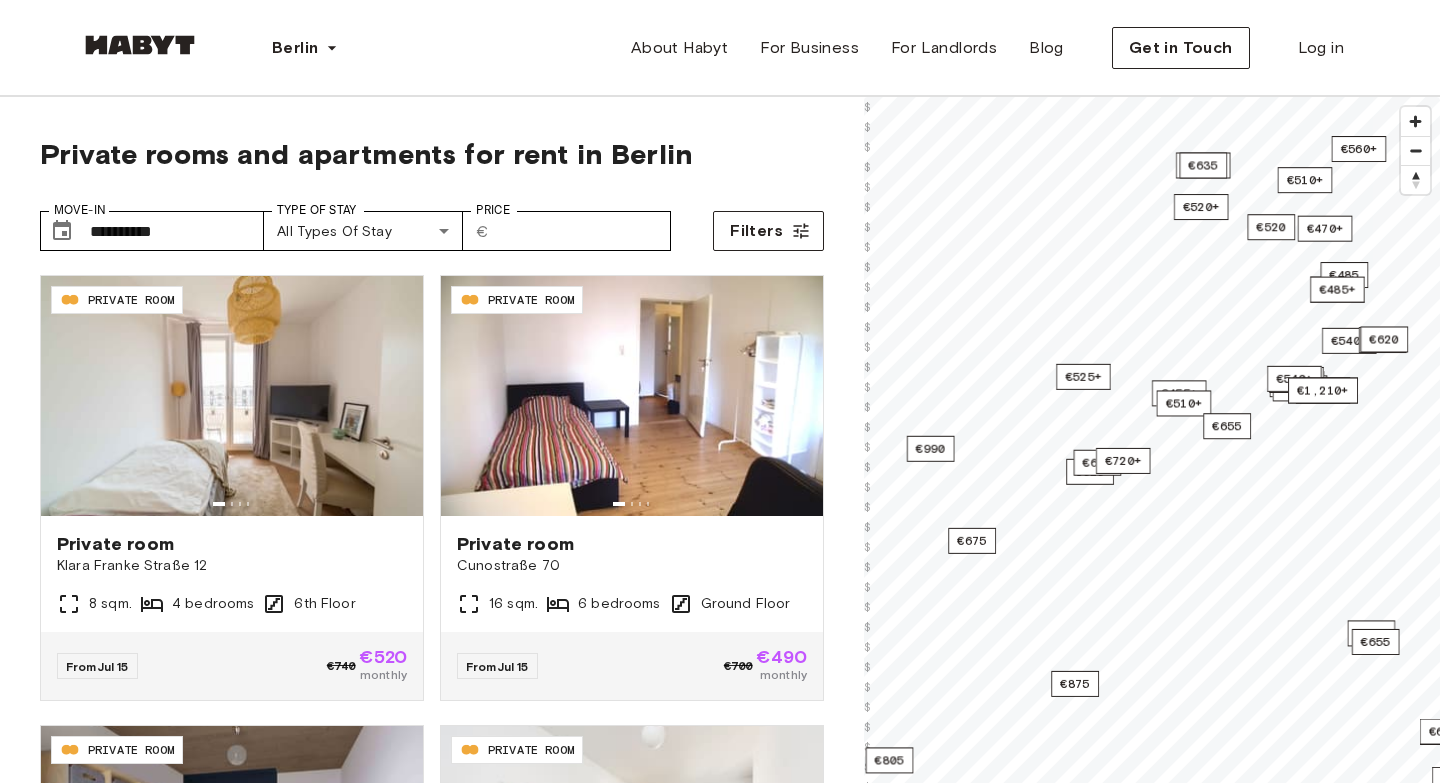 click on "**********" at bounding box center (720, 577) 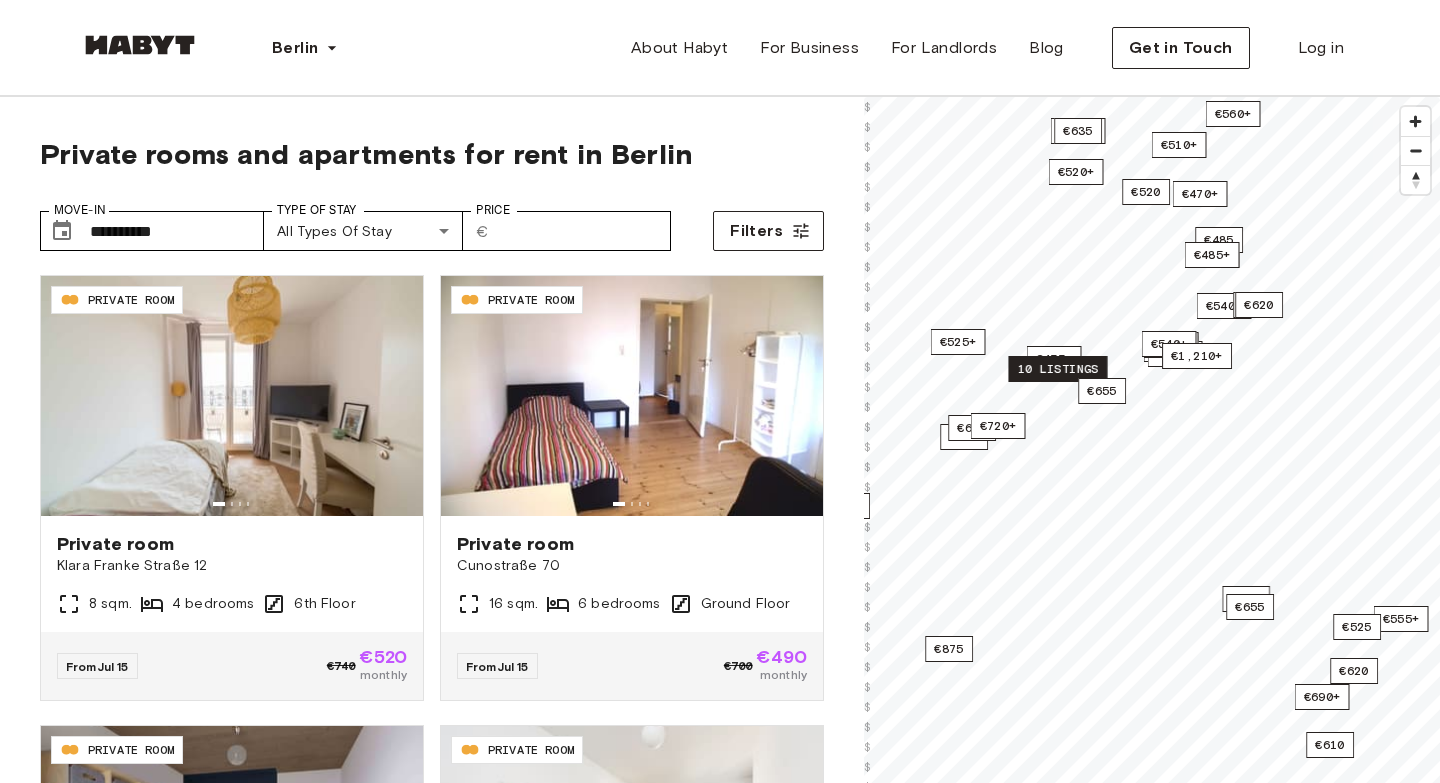 click on "10 listings" at bounding box center (1057, 369) 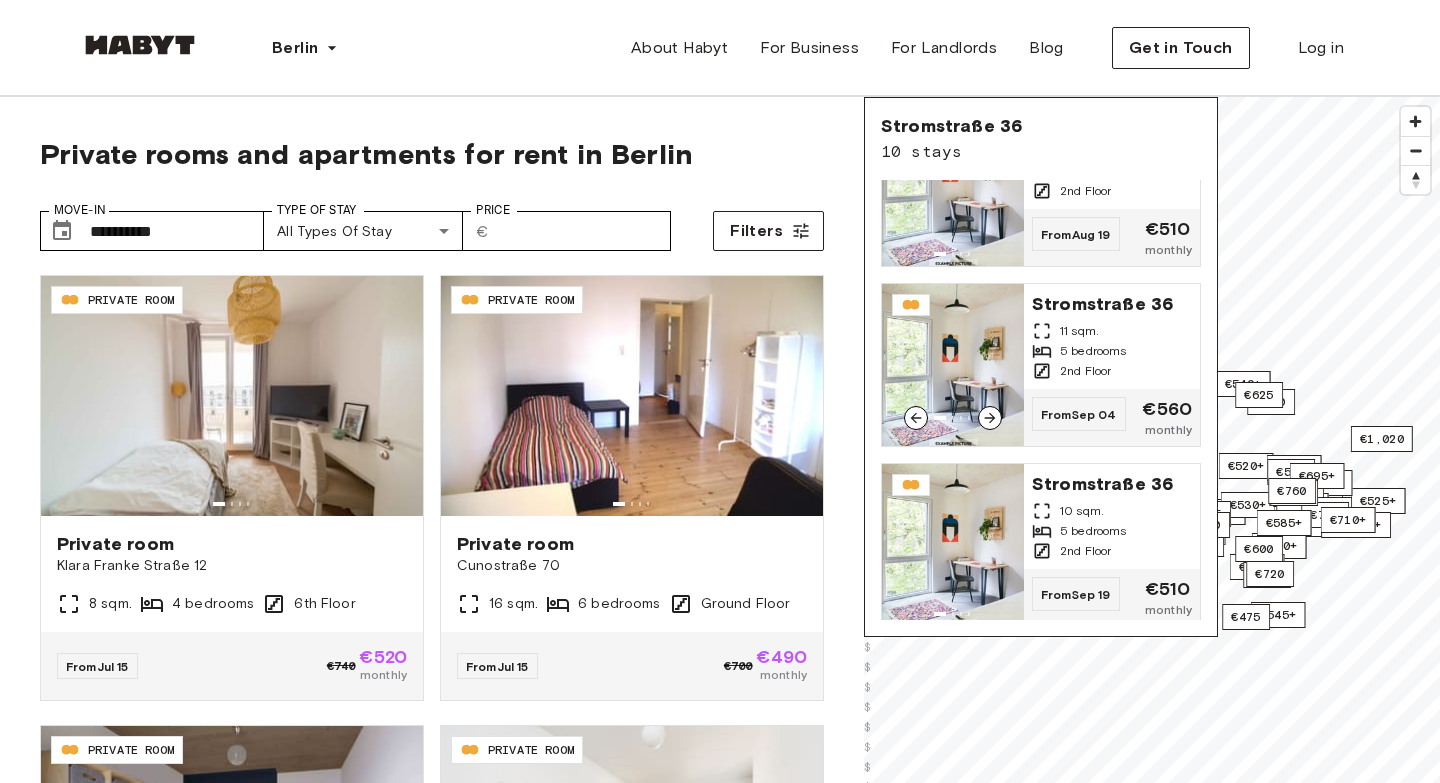 scroll, scrollTop: 605, scrollLeft: 0, axis: vertical 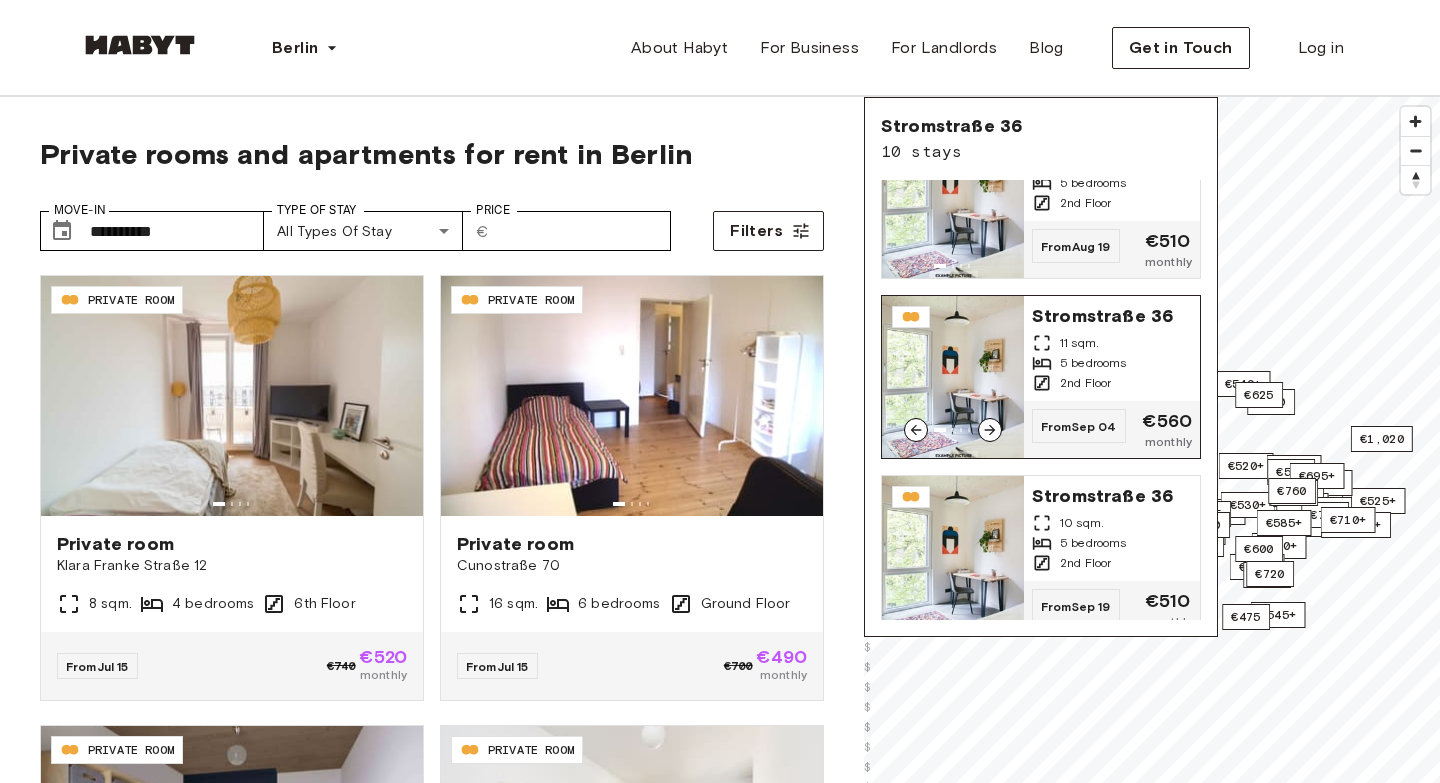 click on "5 bedrooms" at bounding box center (1093, 363) 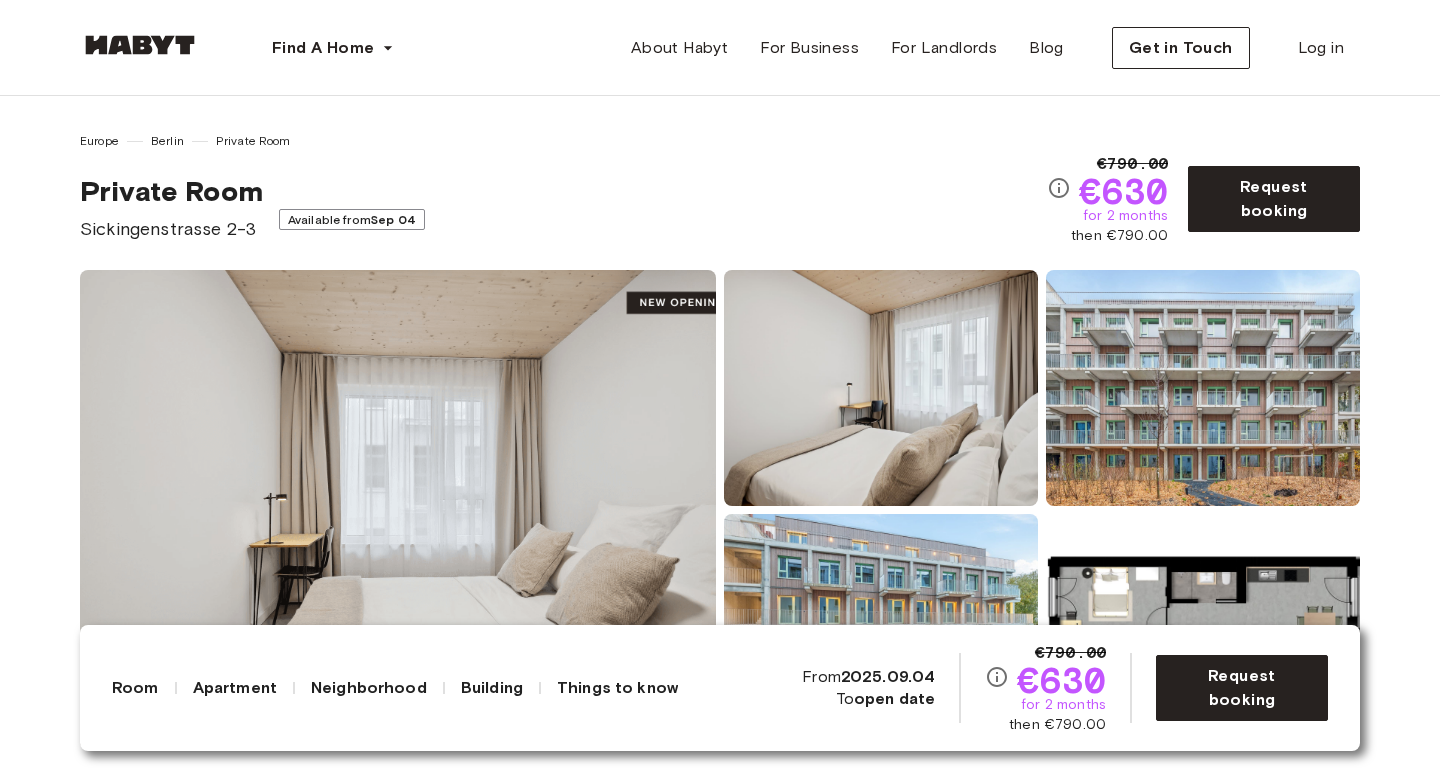 scroll, scrollTop: 0, scrollLeft: 0, axis: both 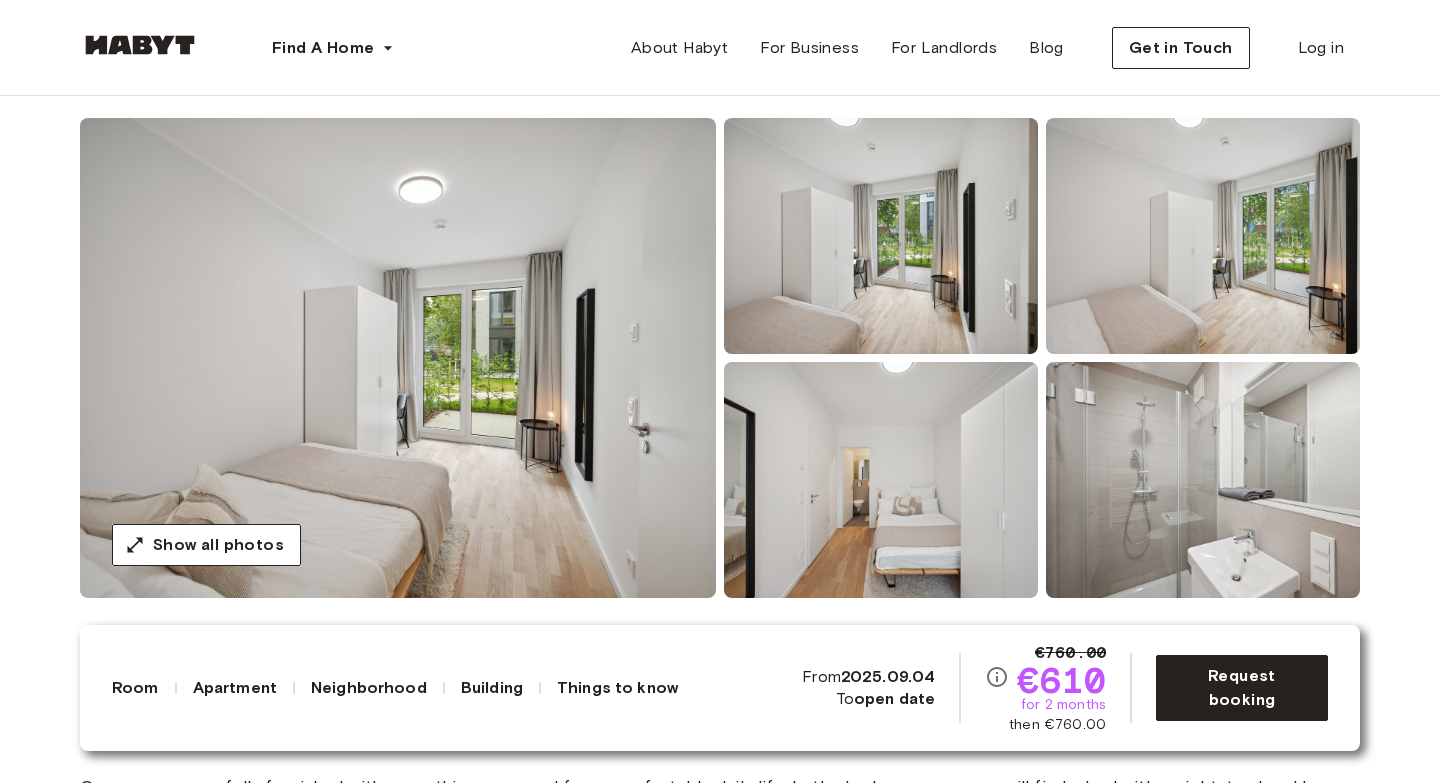 click at bounding box center (881, 480) 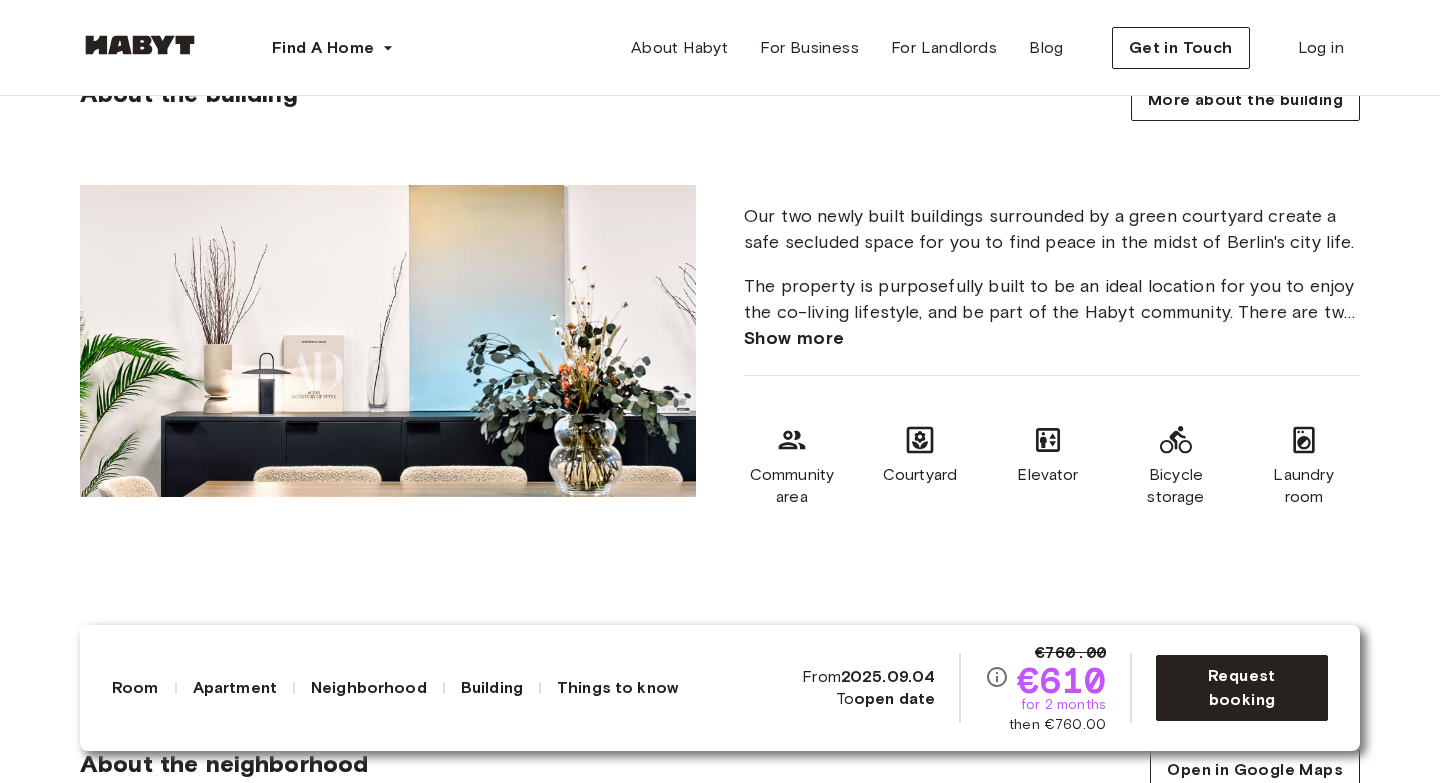 scroll, scrollTop: 2180, scrollLeft: 0, axis: vertical 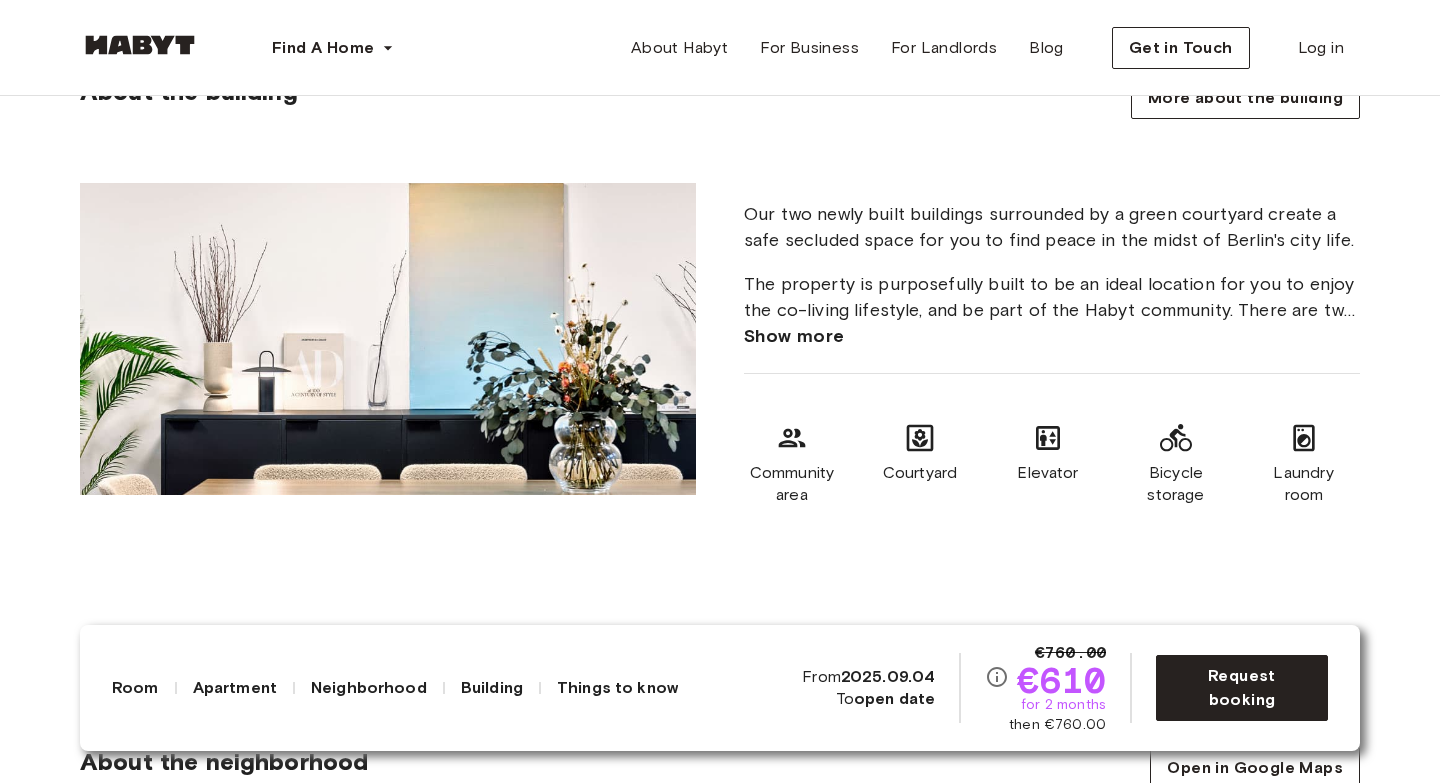click on "The property is purposefully built to be an ideal location for you to enjoy the co-living lifestyle, and be part of the Habyt community. There are two community spaces - one in each of the buildings. Both of them feature fully equipped kitchens with cooking islands and lounge areas with sofas, armchairs, coffee tables, and a TV. You can spend time cooking meals together with your flatmates here or relax watching a new show." at bounding box center (1052, 297) 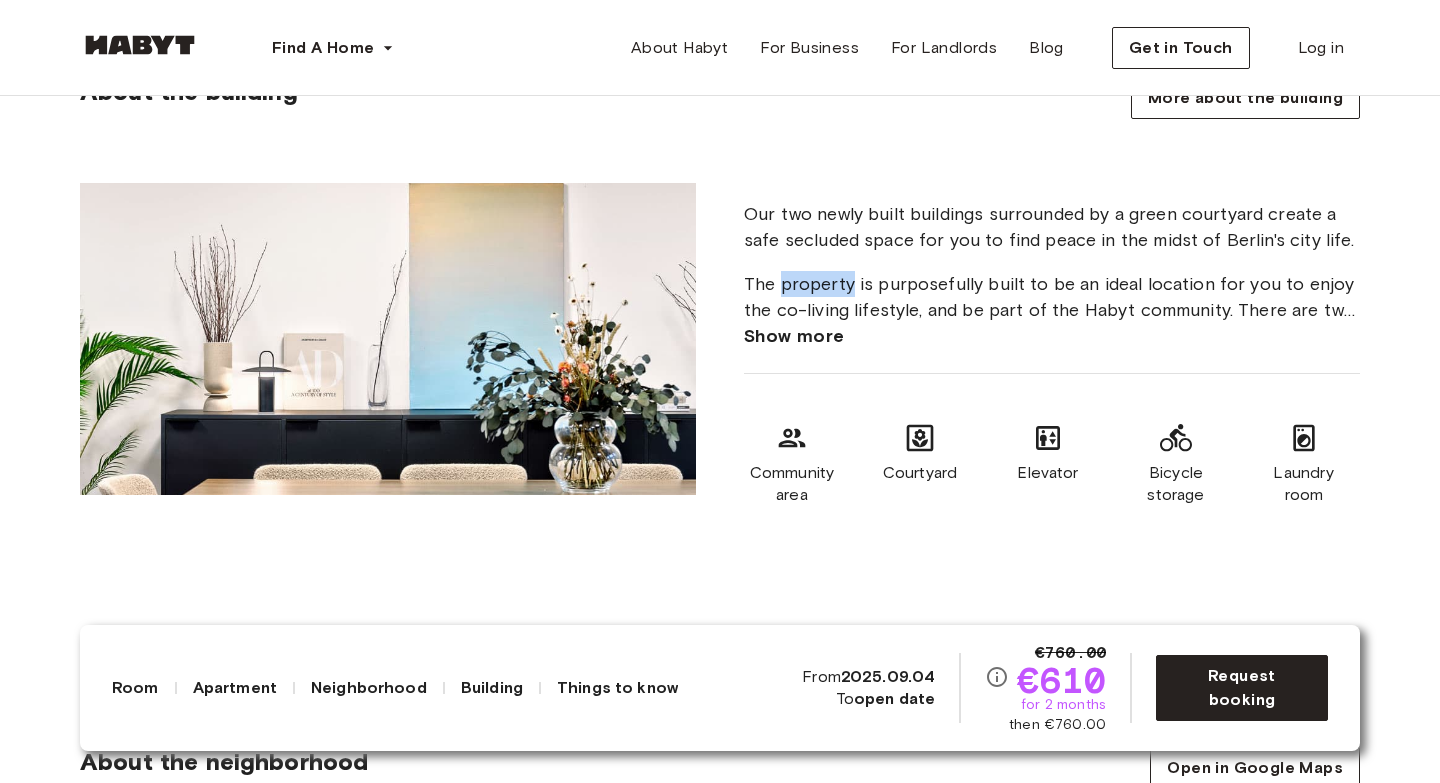 click on "The property is purposefully built to be an ideal location for you to enjoy the co-living lifestyle, and be part of the Habyt community. There are two community spaces - one in each of the buildings. Both of them feature fully equipped kitchens with cooking islands and lounge areas with sofas, armchairs, coffee tables, and a TV. You can spend time cooking meals together with your flatmates here or relax watching a new show." at bounding box center [1052, 297] 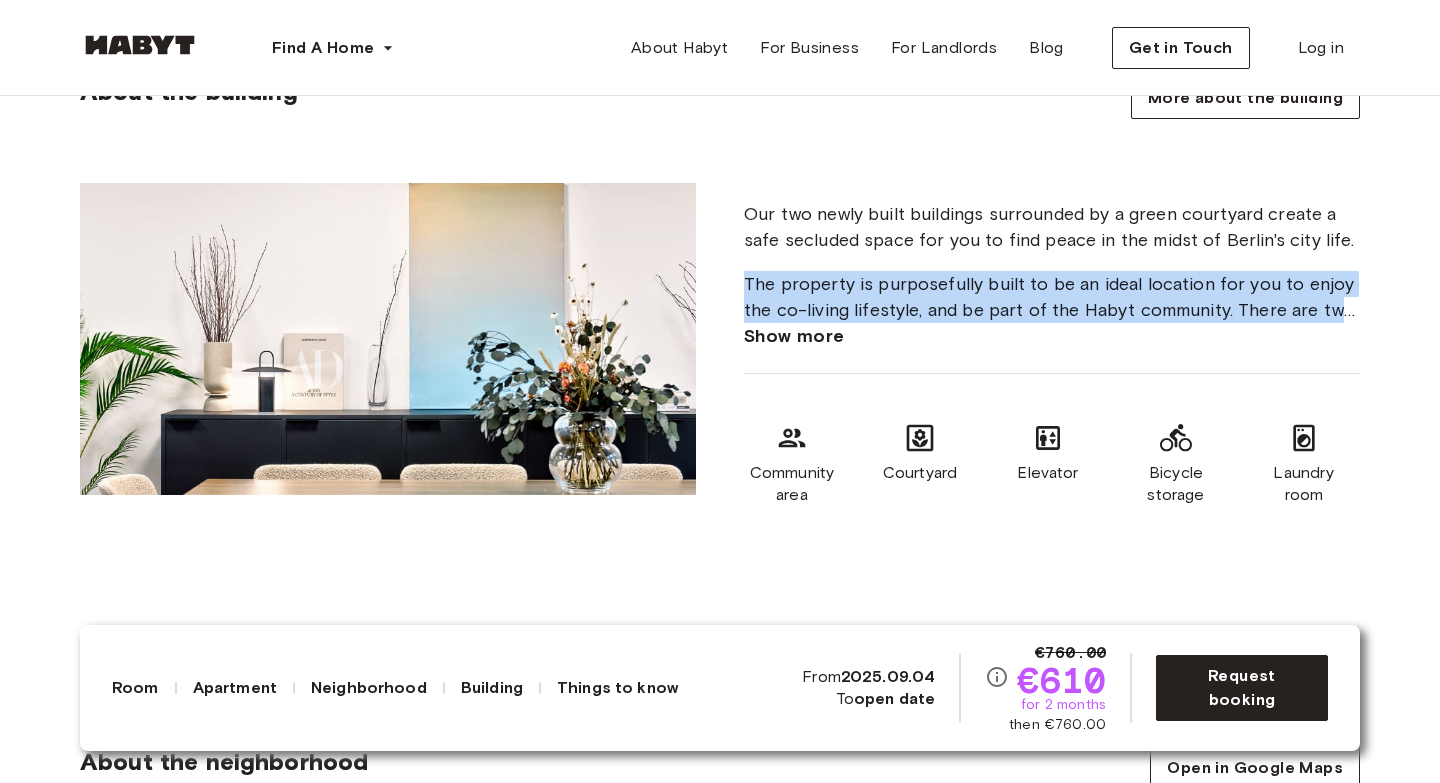 click on "The property is purposefully built to be an ideal location for you to enjoy the co-living lifestyle, and be part of the Habyt community. There are two community spaces - one in each of the buildings. Both of them feature fully equipped kitchens with cooking islands and lounge areas with sofas, armchairs, coffee tables, and a TV. You can spend time cooking meals together with your flatmates here or relax watching a new show." at bounding box center (1052, 297) 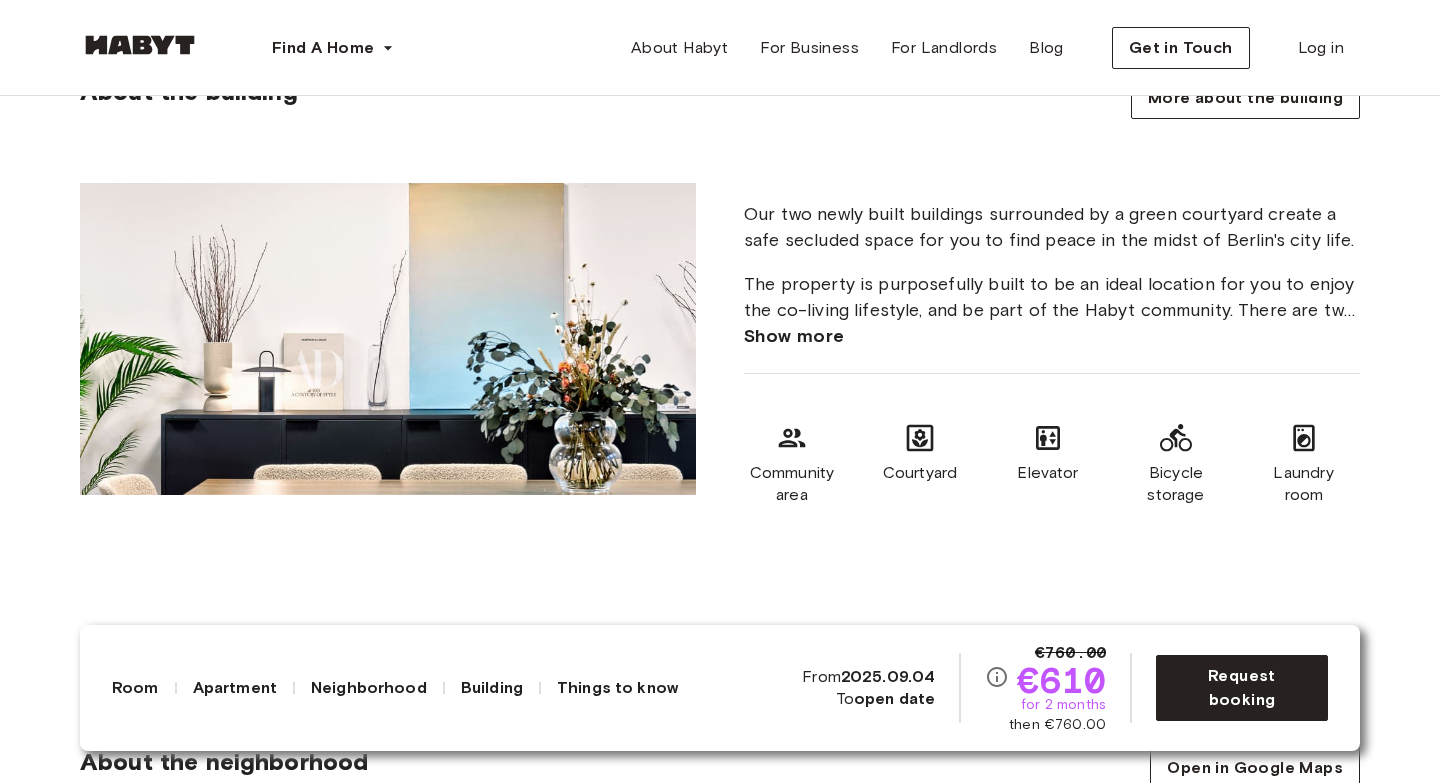 click on "Our two newly built buildings surrounded by a green courtyard create a safe secluded space for you to find peace in the midst of Berlin's city life." at bounding box center [1052, 227] 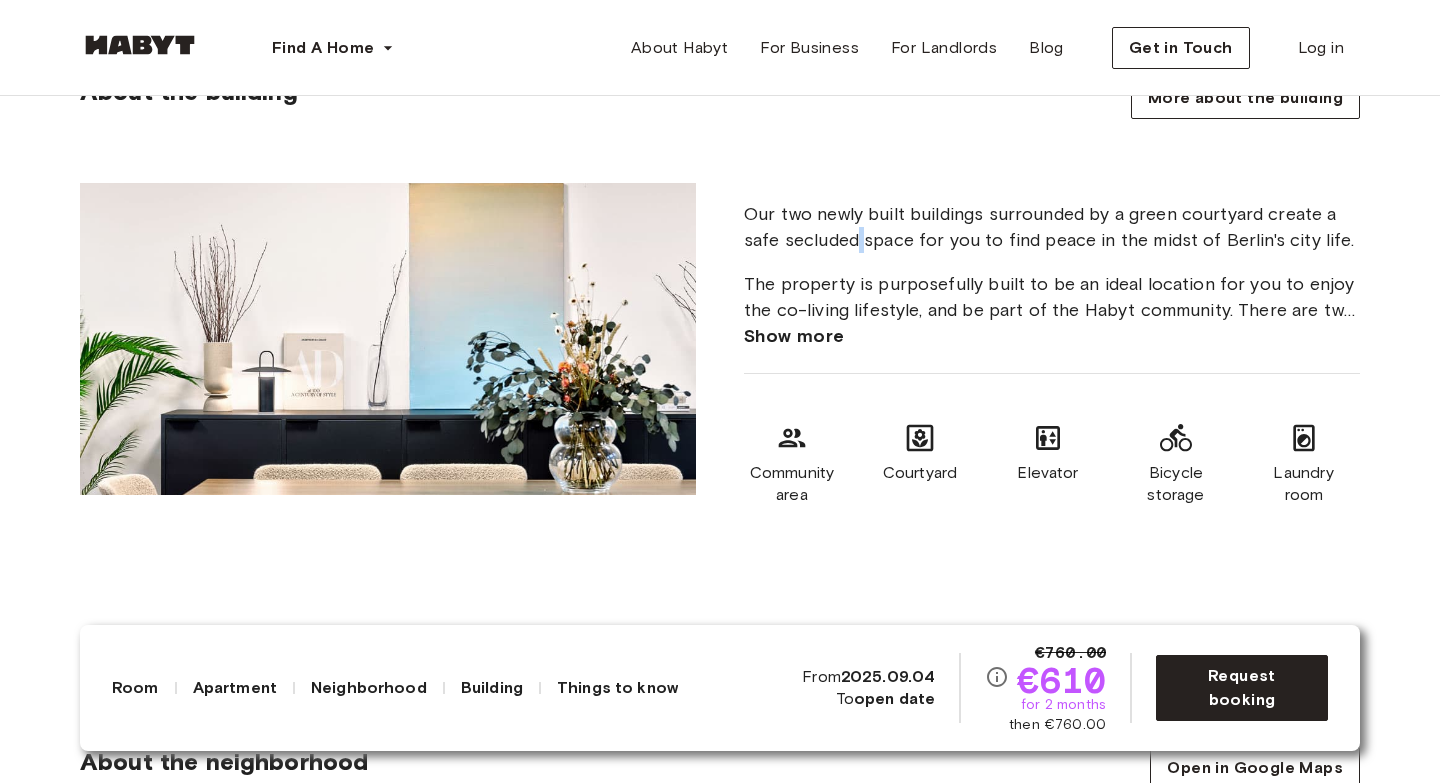 click on "Our two newly built buildings surrounded by a green courtyard create a safe secluded space for you to find peace in the midst of Berlin's city life." at bounding box center (1052, 227) 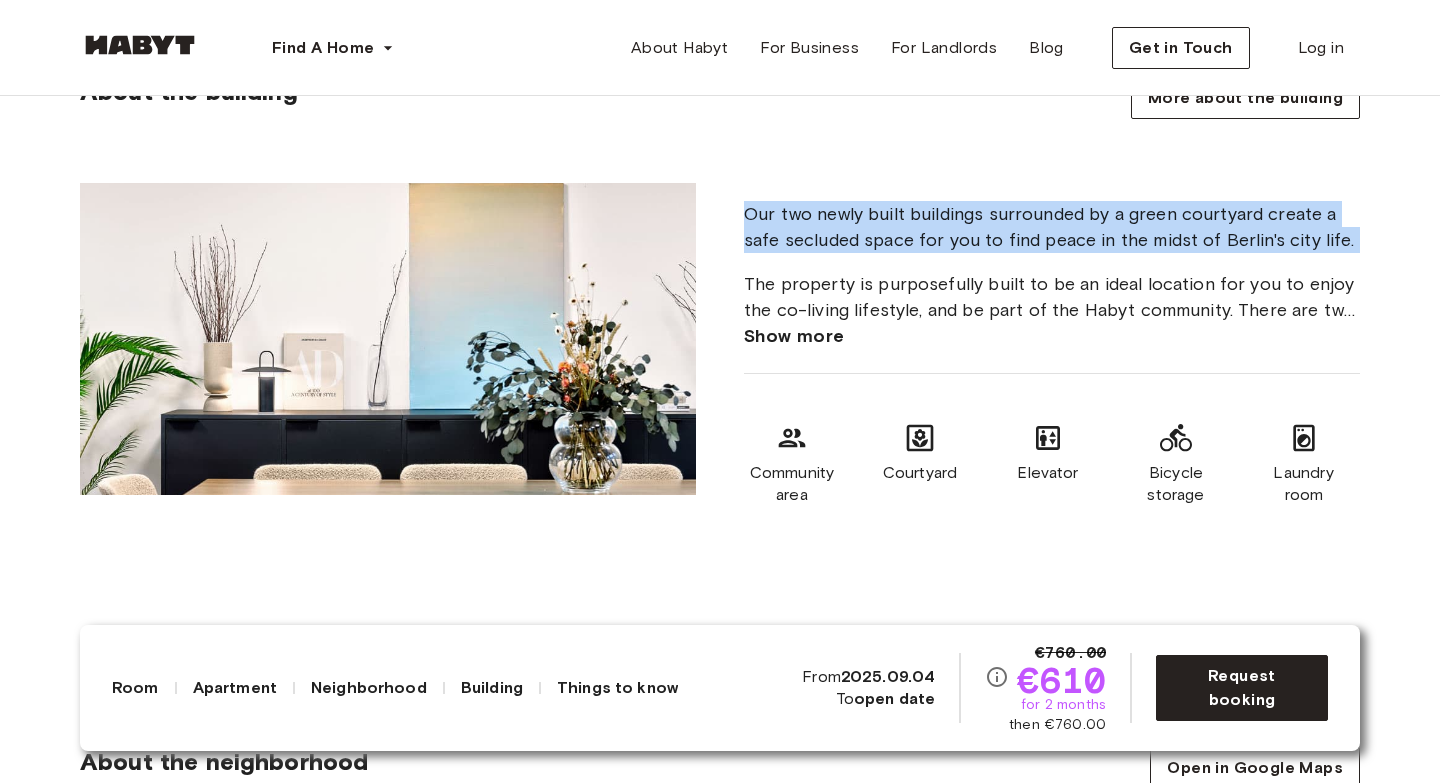 click on "Our two newly built buildings surrounded by a green courtyard create a safe secluded space for you to find peace in the midst of Berlin's city life." at bounding box center [1052, 227] 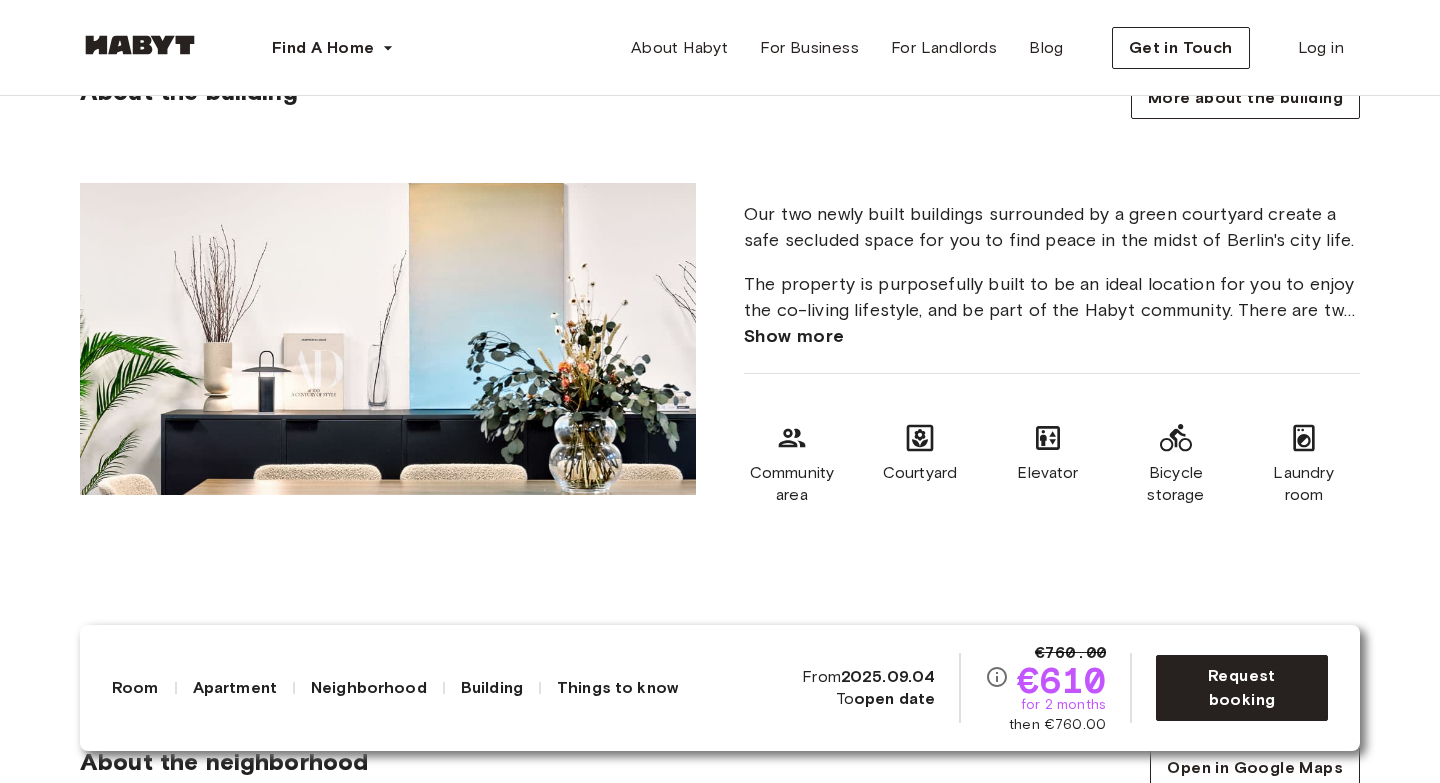 click on "Show more" at bounding box center (794, 336) 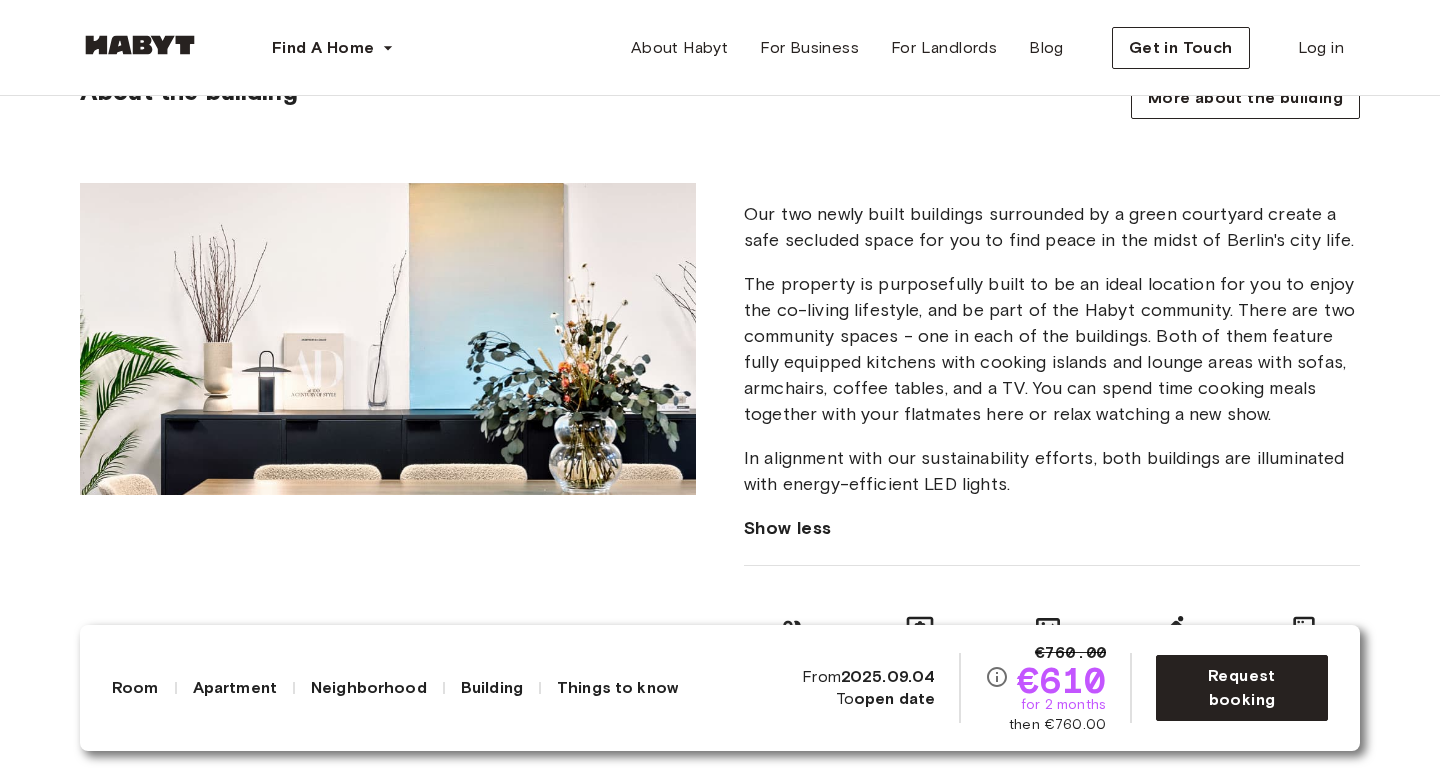 click on "The property is purposefully built to be an ideal location for you to enjoy the co-living lifestyle, and be part of the Habyt community. There are two community spaces - one in each of the buildings. Both of them feature fully equipped kitchens with cooking islands and lounge areas with sofas, armchairs, coffee tables, and a TV. You can spend time cooking meals together with your flatmates here or relax watching a new show." at bounding box center [1052, 349] 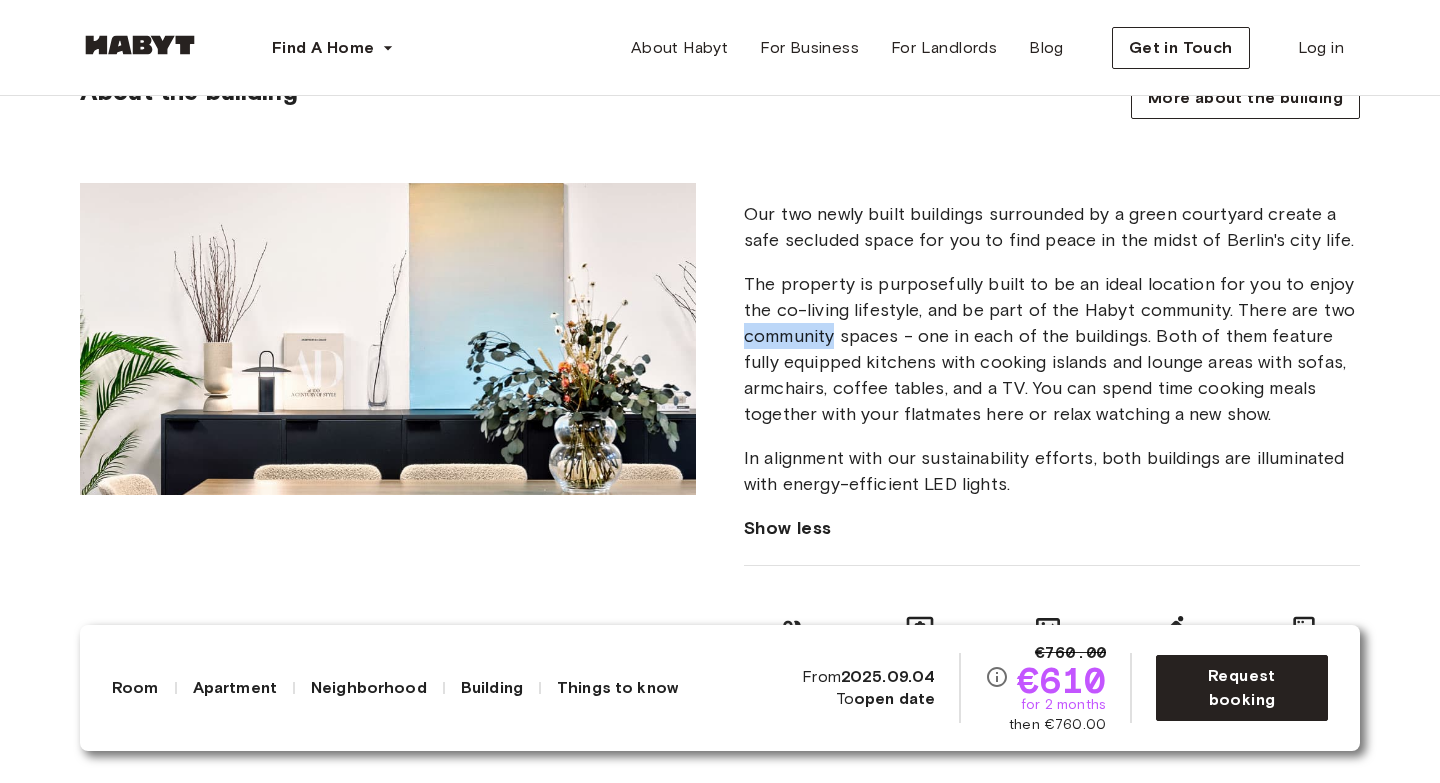click on "The property is purposefully built to be an ideal location for you to enjoy the co-living lifestyle, and be part of the Habyt community. There are two community spaces - one in each of the buildings. Both of them feature fully equipped kitchens with cooking islands and lounge areas with sofas, armchairs, coffee tables, and a TV. You can spend time cooking meals together with your flatmates here or relax watching a new show." at bounding box center [1052, 349] 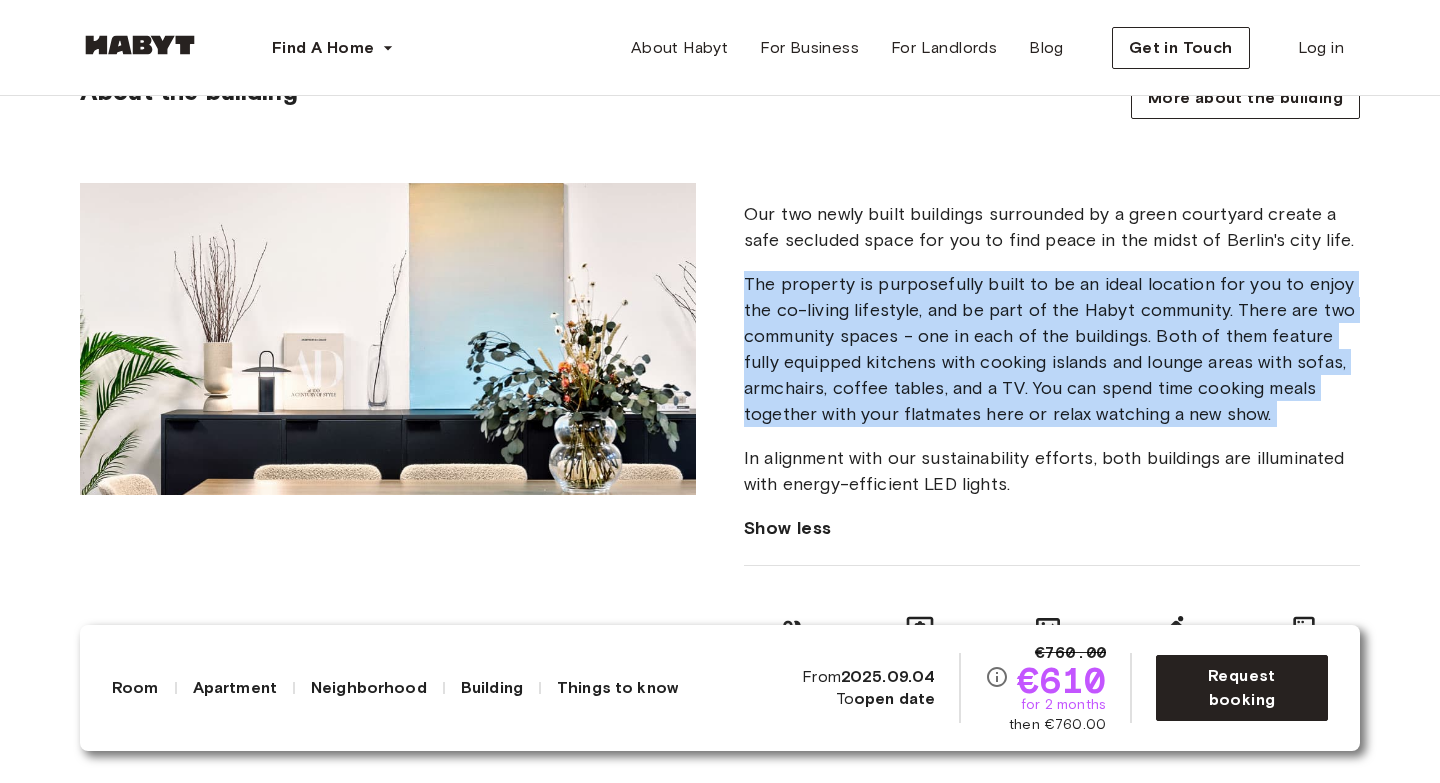 click on "The property is purposefully built to be an ideal location for you to enjoy the co-living lifestyle, and be part of the Habyt community. There are two community spaces - one in each of the buildings. Both of them feature fully equipped kitchens with cooking islands and lounge areas with sofas, armchairs, coffee tables, and a TV. You can spend time cooking meals together with your flatmates here or relax watching a new show." at bounding box center (1052, 349) 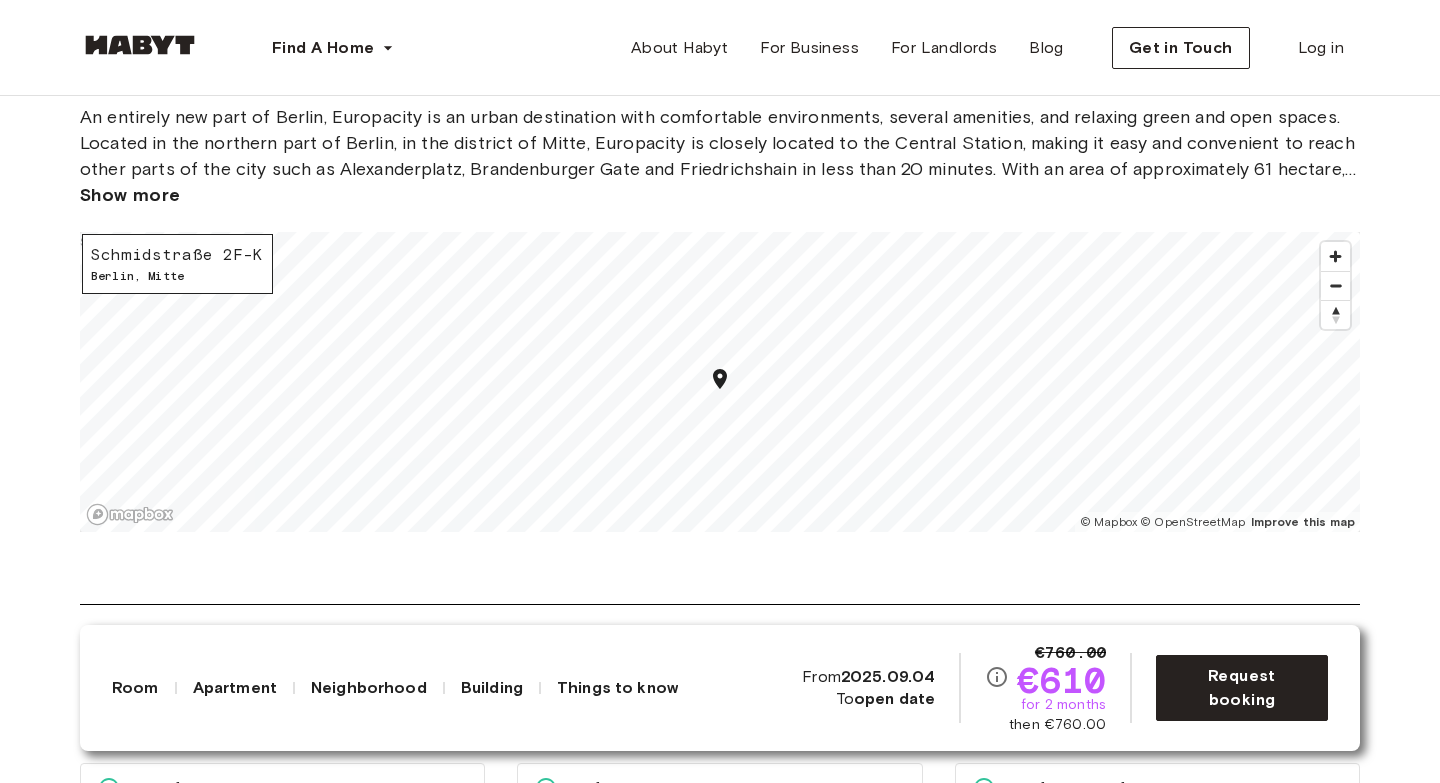 scroll, scrollTop: 3102, scrollLeft: 0, axis: vertical 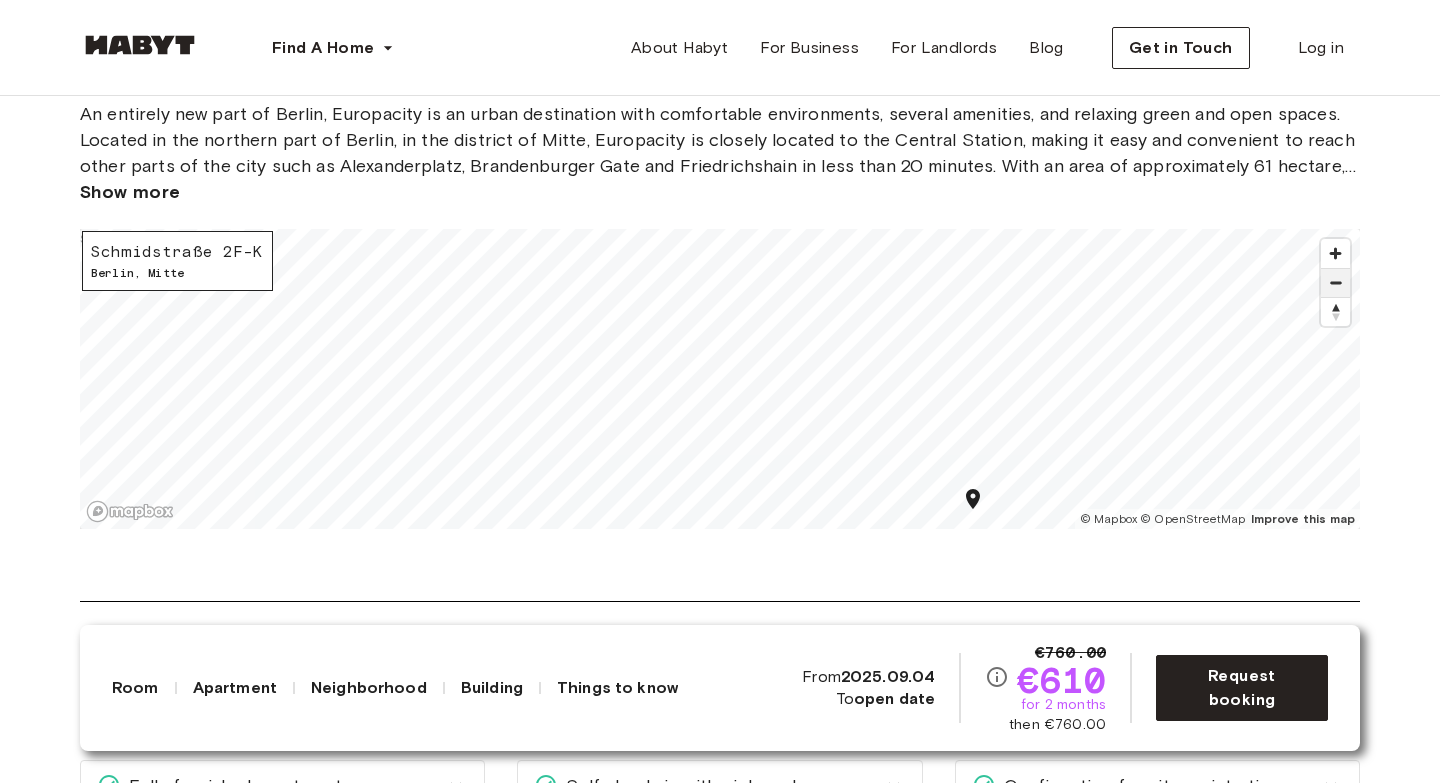 click at bounding box center (1335, 283) 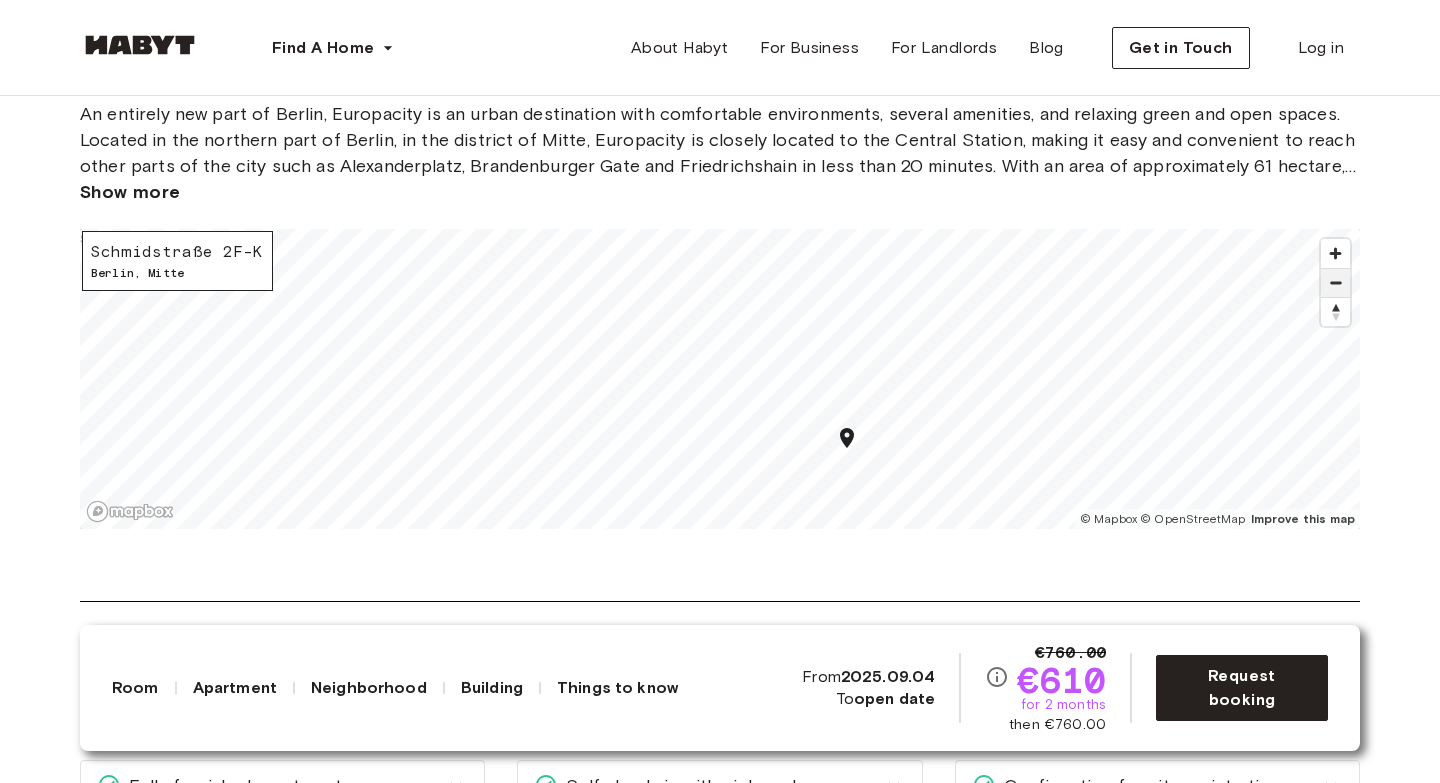 click at bounding box center (1335, 283) 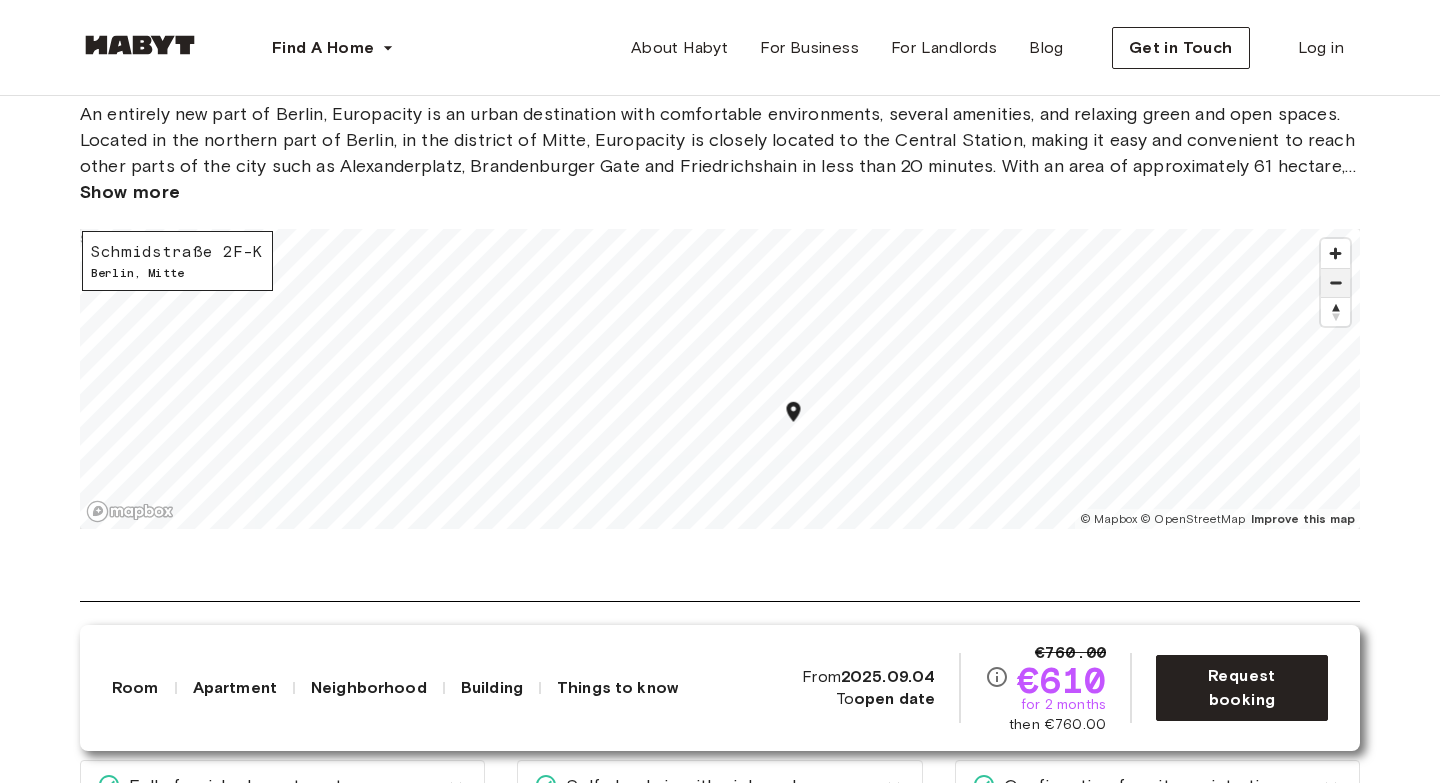 click at bounding box center (1335, 283) 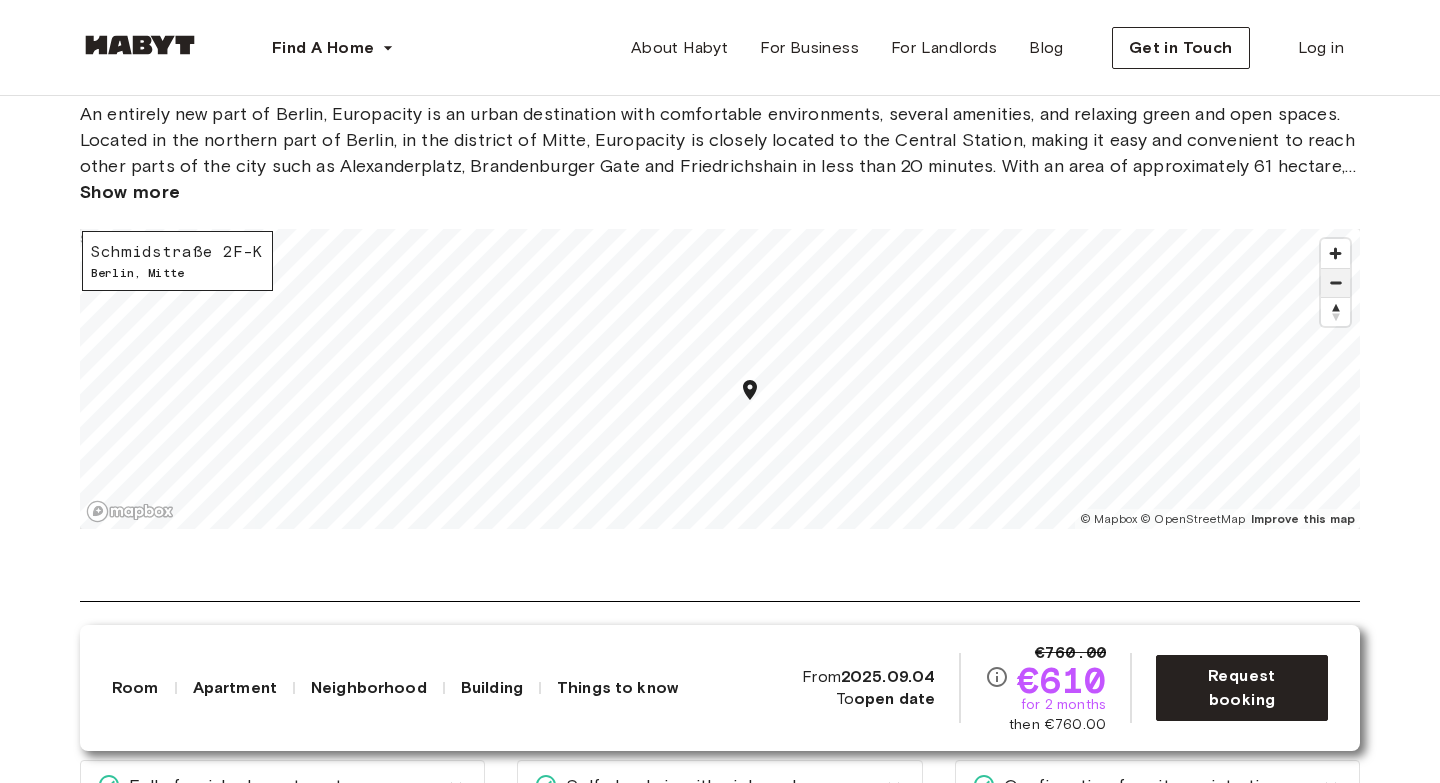 click at bounding box center (1335, 283) 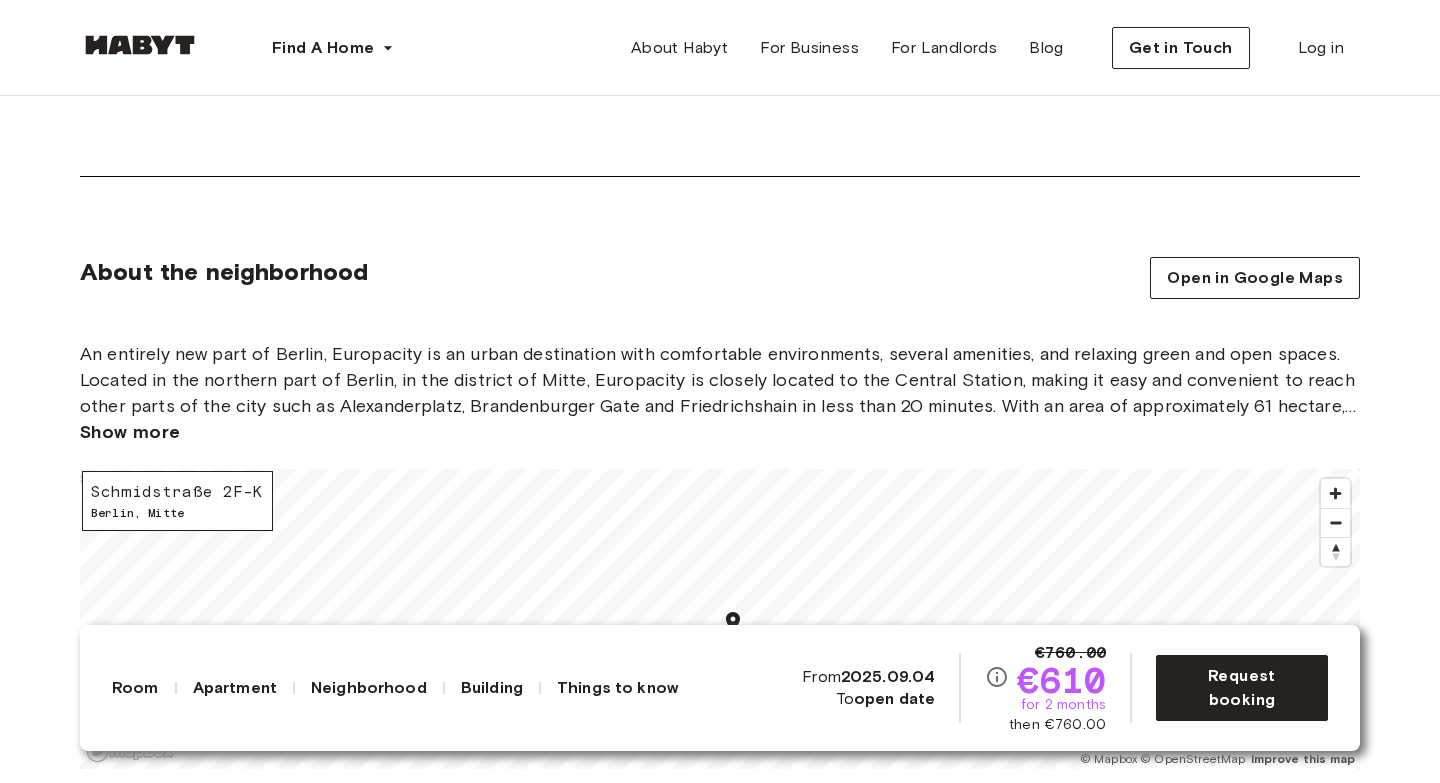 scroll, scrollTop: 2866, scrollLeft: 0, axis: vertical 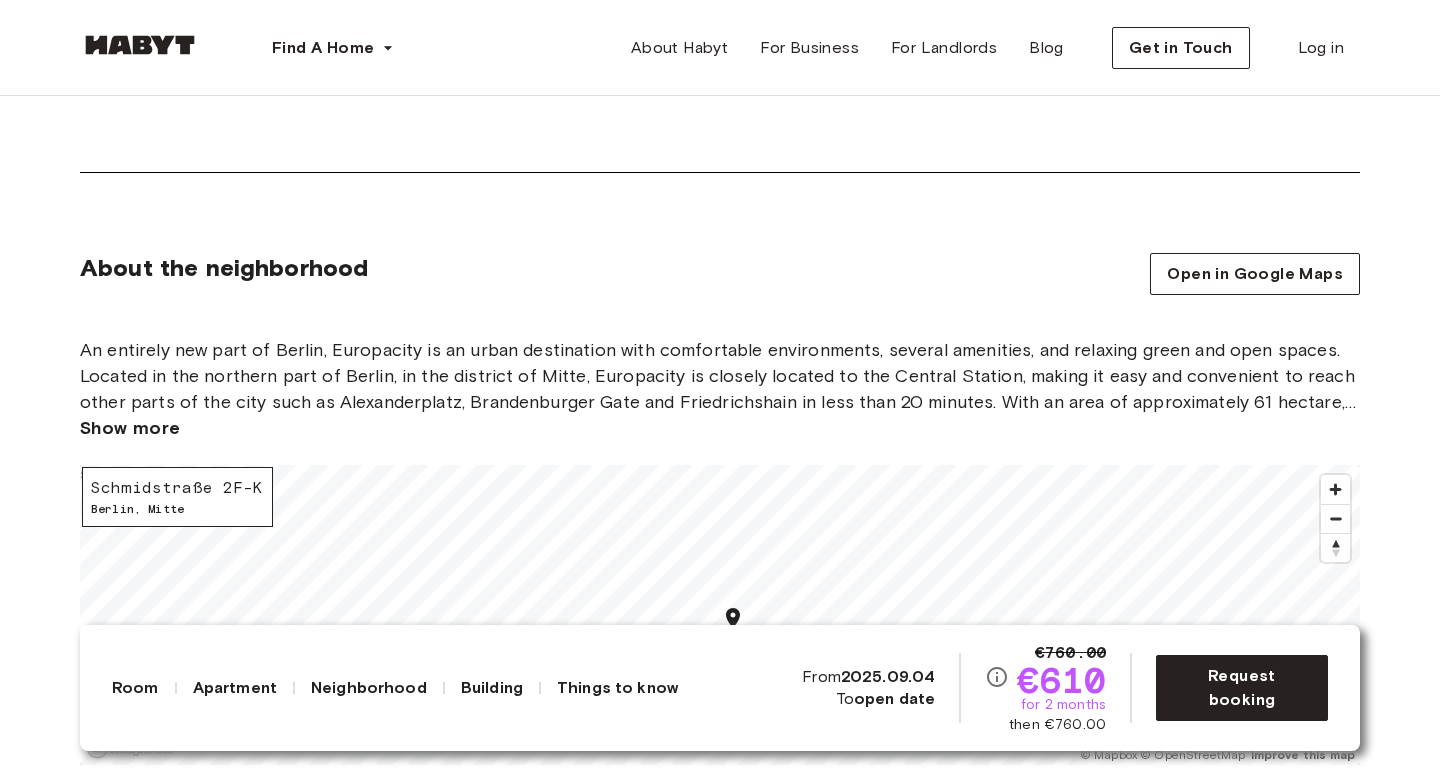 click on "Neighborhood" at bounding box center [369, 688] 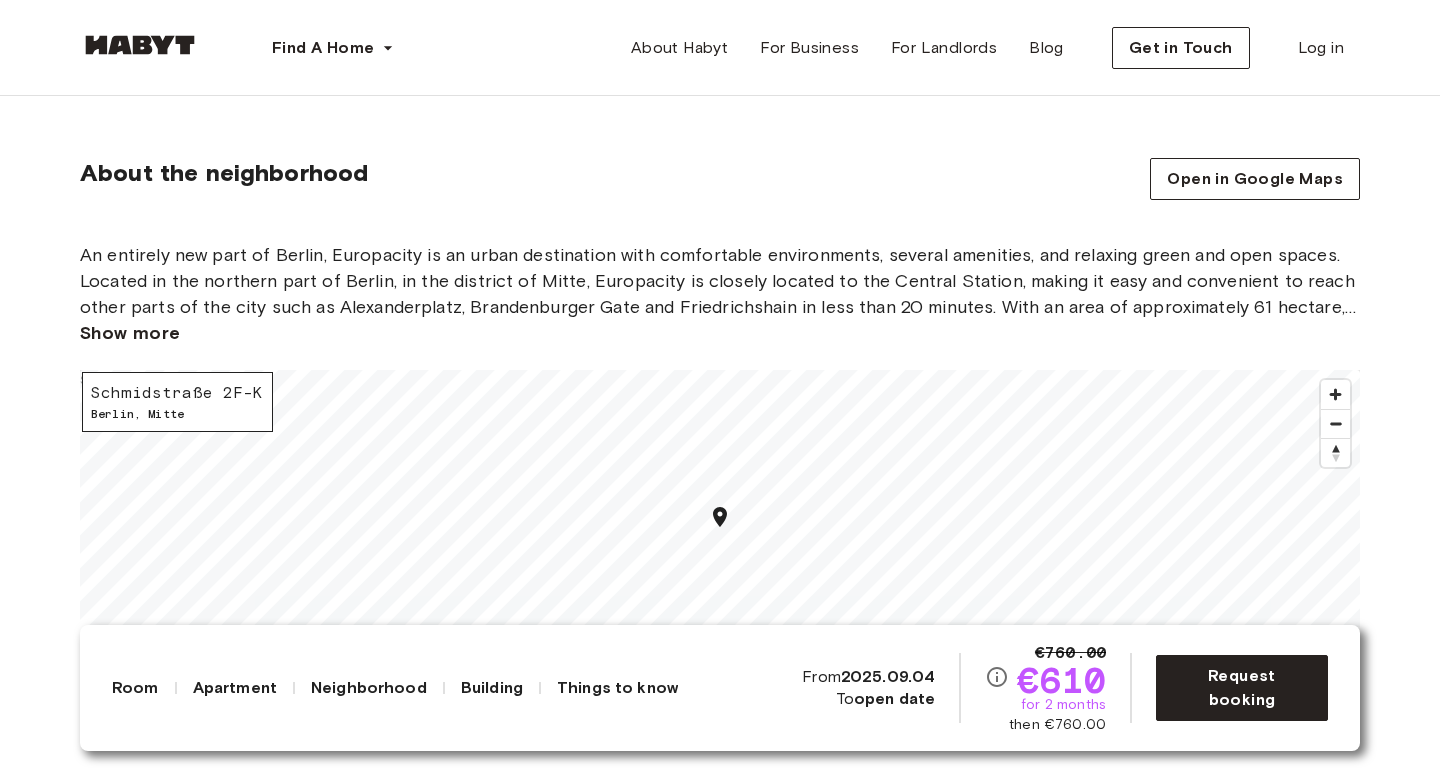 click on "Show more" at bounding box center (130, 333) 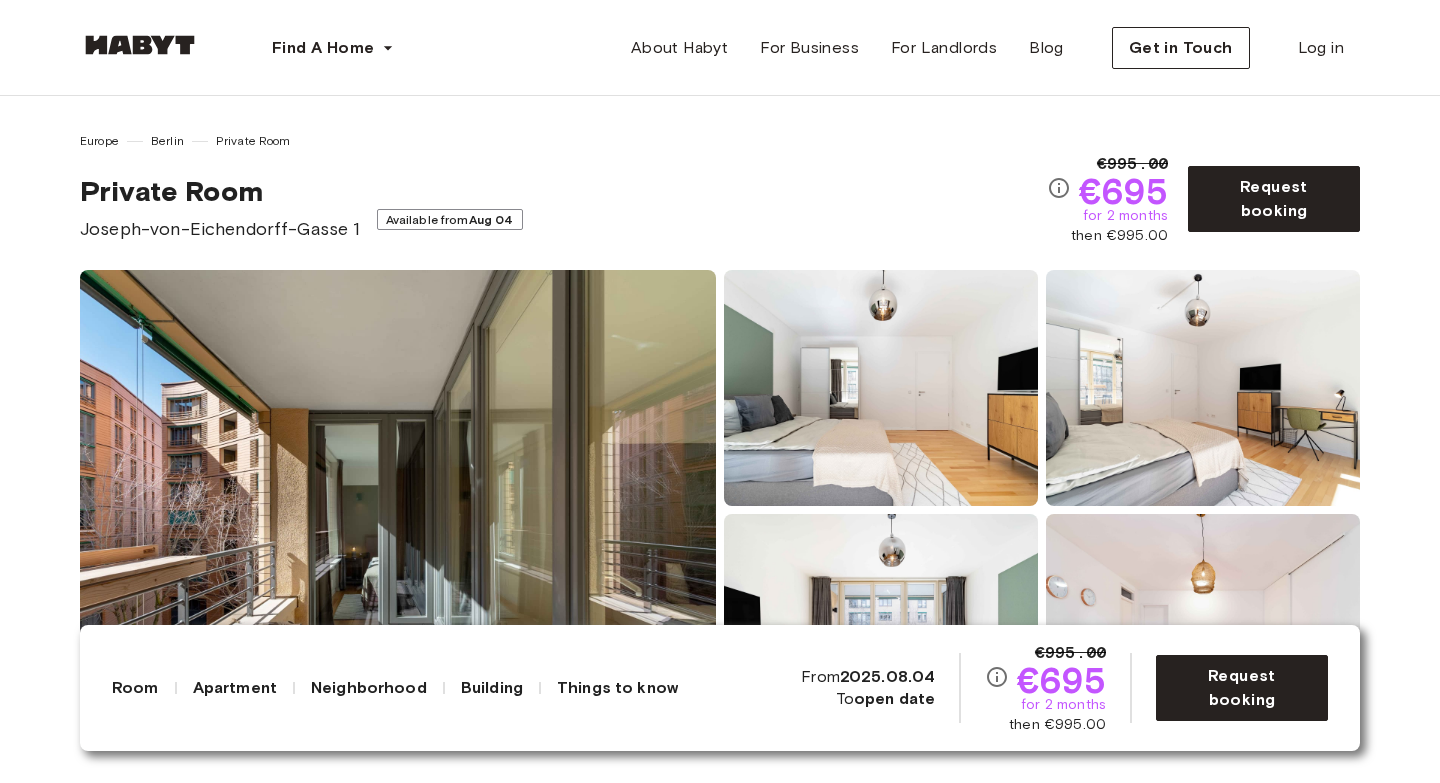 scroll, scrollTop: 0, scrollLeft: 0, axis: both 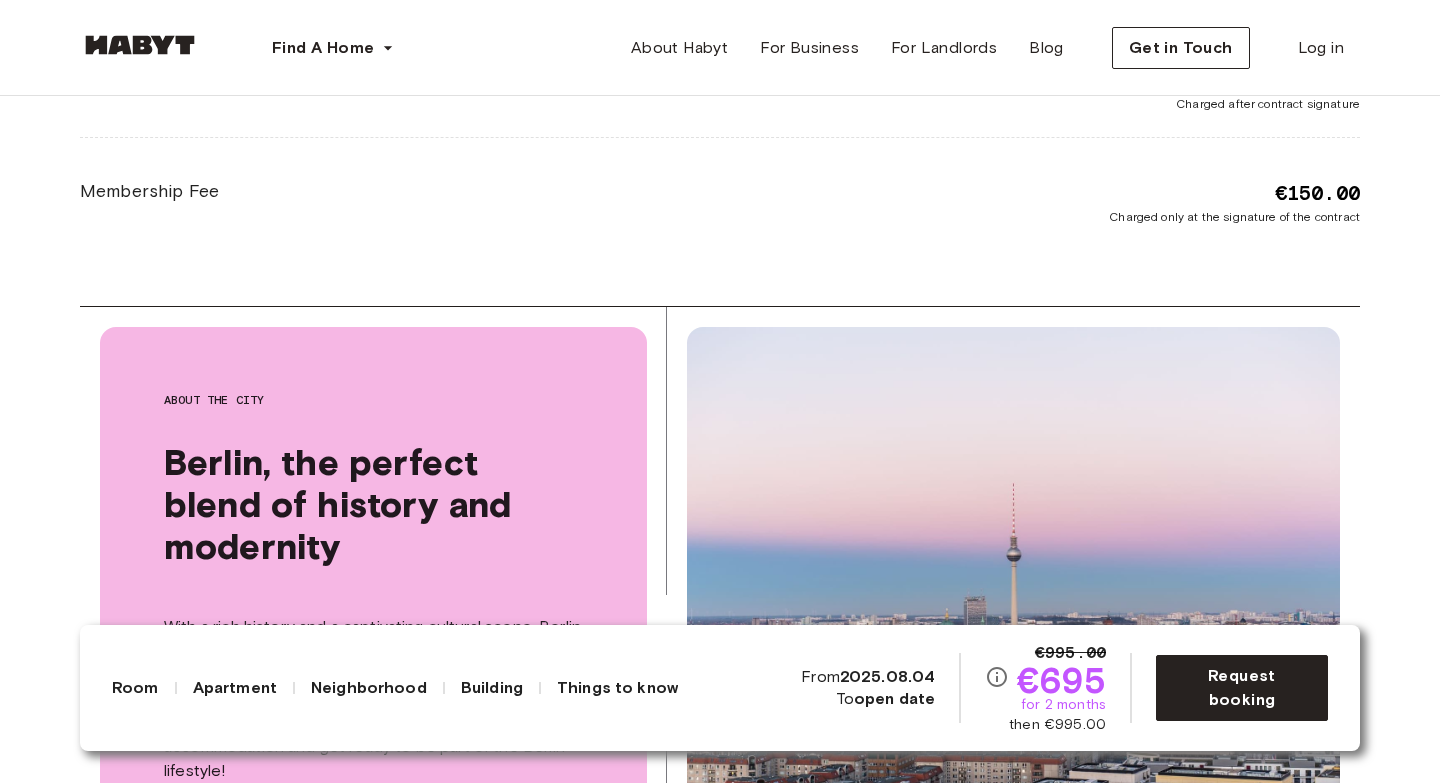 click on "Building" at bounding box center (492, 688) 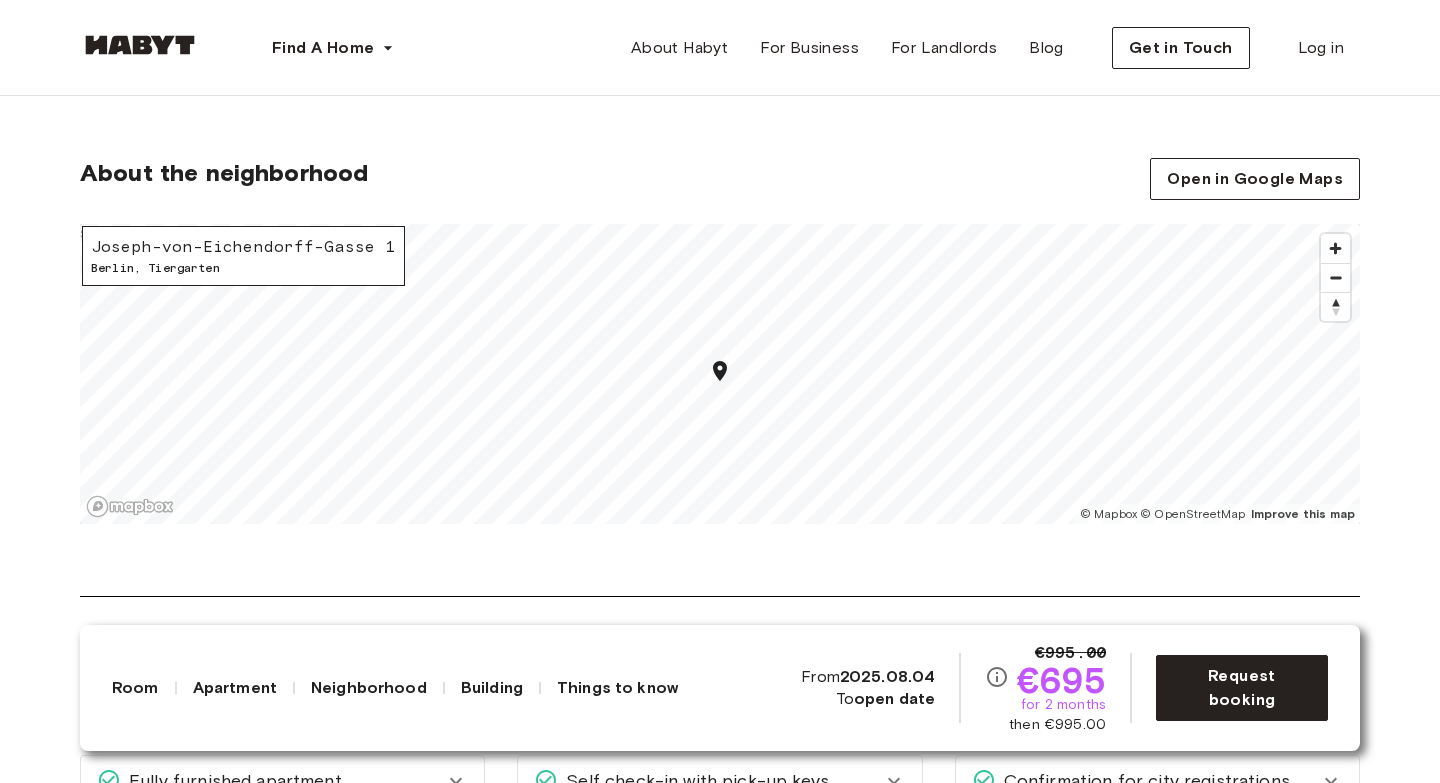 click on "Building" at bounding box center (492, 688) 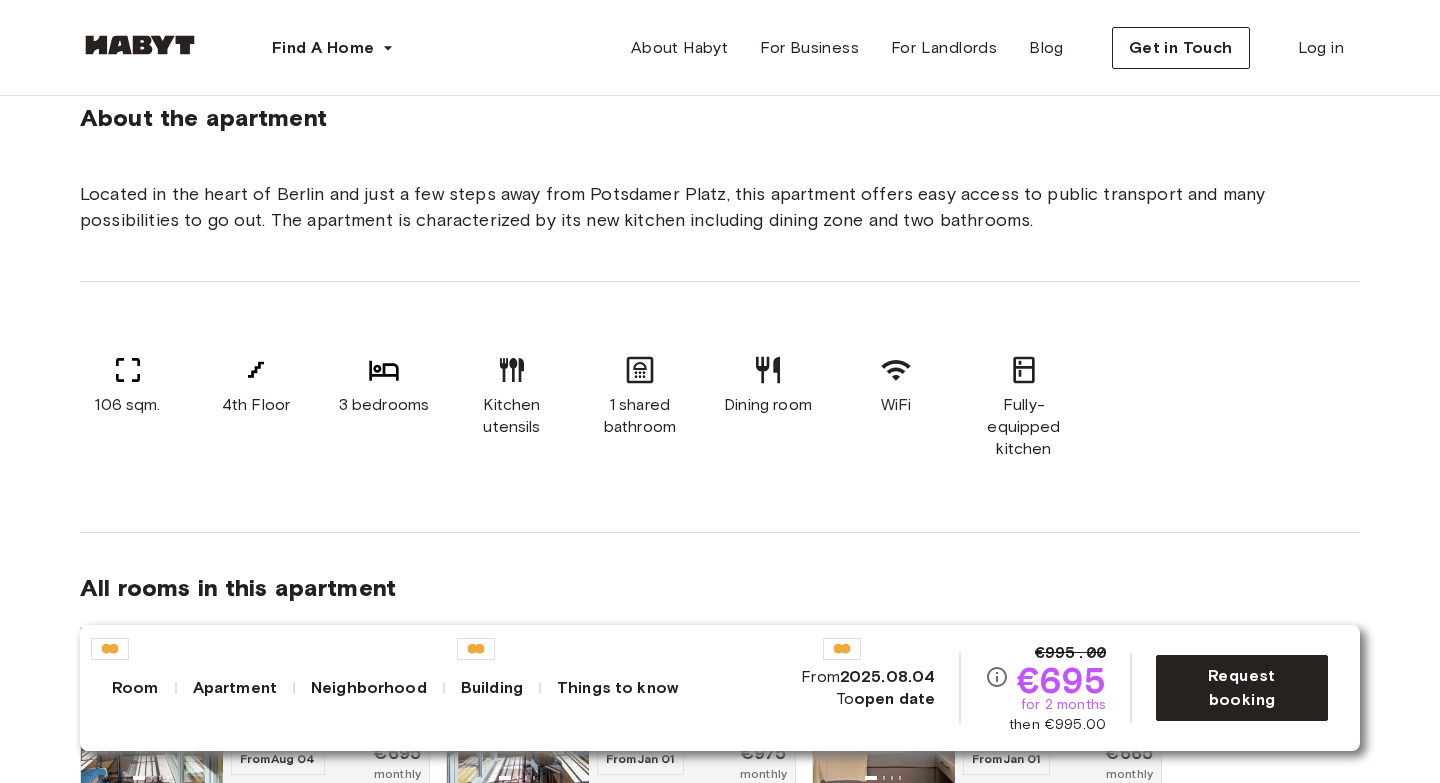 scroll, scrollTop: 1011, scrollLeft: 0, axis: vertical 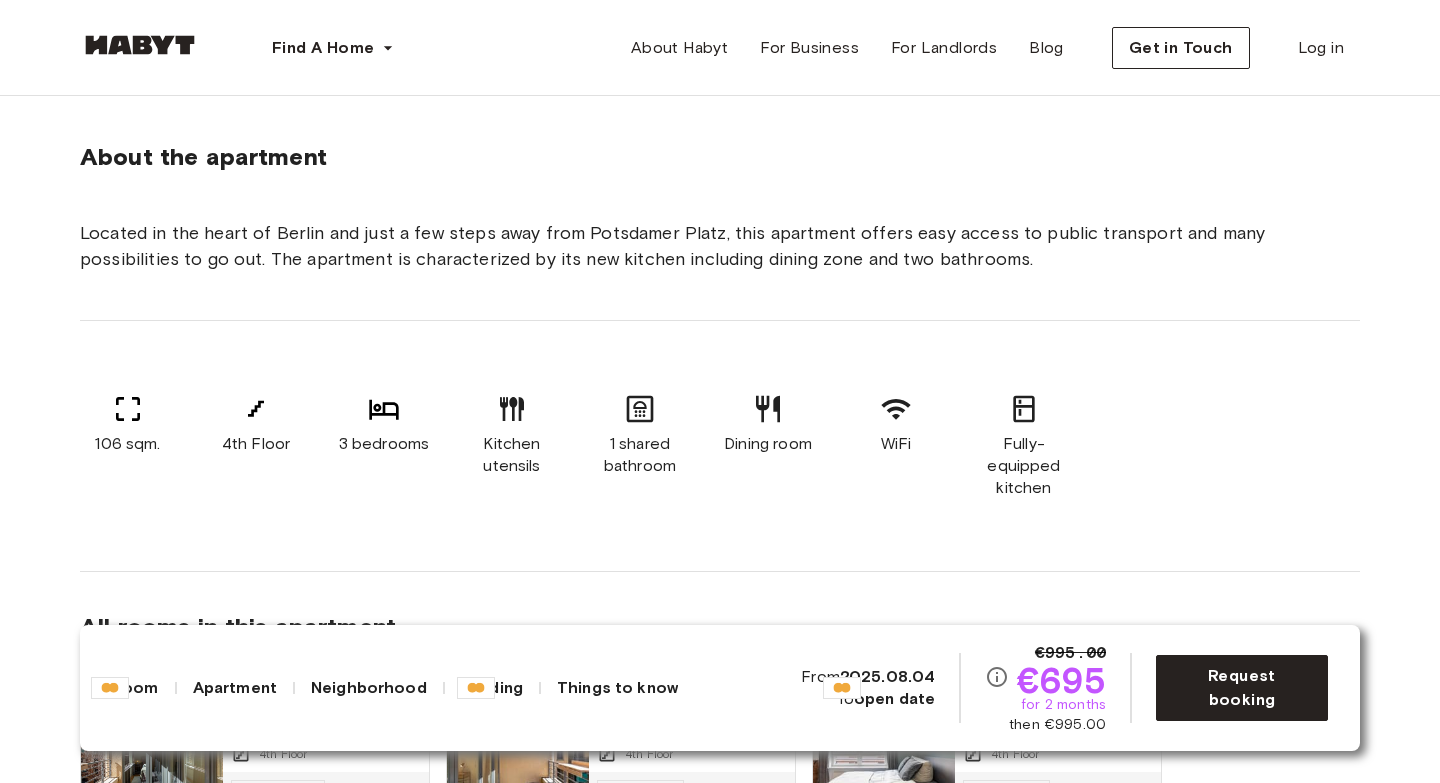 click on "Located in the heart of Berlin and just a few steps away from Potsdamer Platz, this apartment offers easy access to public transport and many possibilities to go out. The apartment is characterized by its new kitchen including dining zone and two bathrooms." at bounding box center [720, 246] 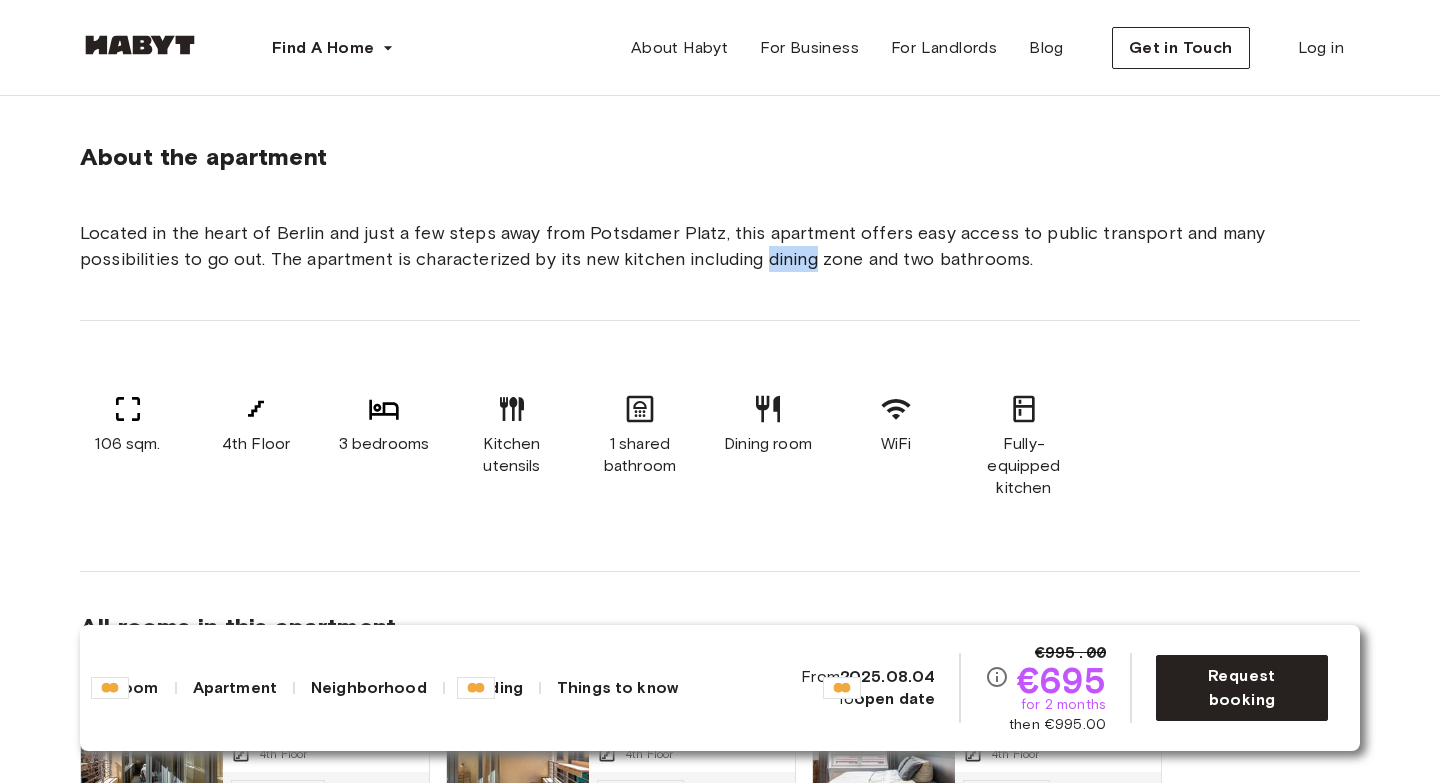 click on "Located in the heart of Berlin and just a few steps away from Potsdamer Platz, this apartment offers easy access to public transport and many possibilities to go out. The apartment is characterized by its new kitchen including dining zone and two bathrooms." at bounding box center [720, 246] 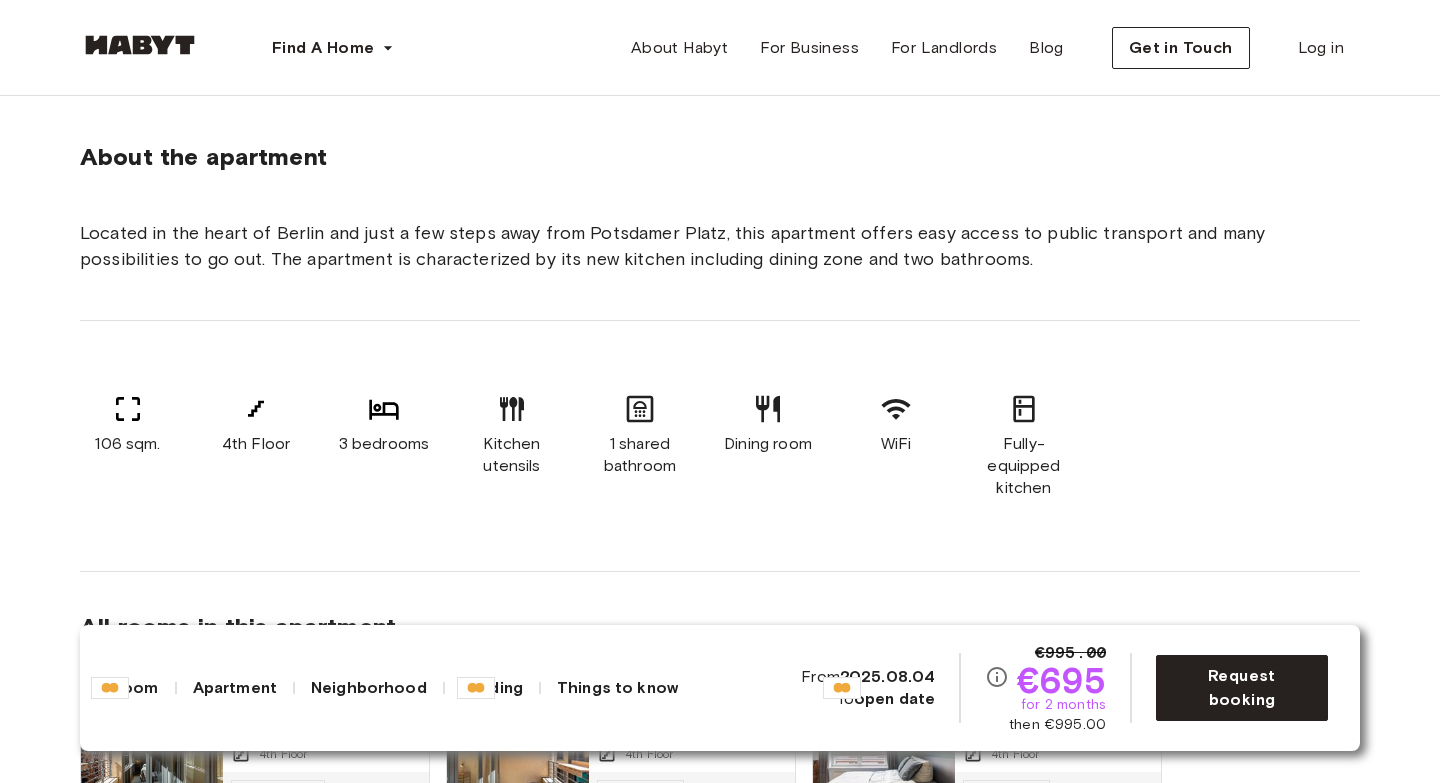 click on "Located in the heart of Berlin and just a few steps away from Potsdamer Platz, this apartment offers easy access to public transport and many possibilities to go out. The apartment is characterized by its new kitchen including dining zone and two bathrooms." at bounding box center (720, 246) 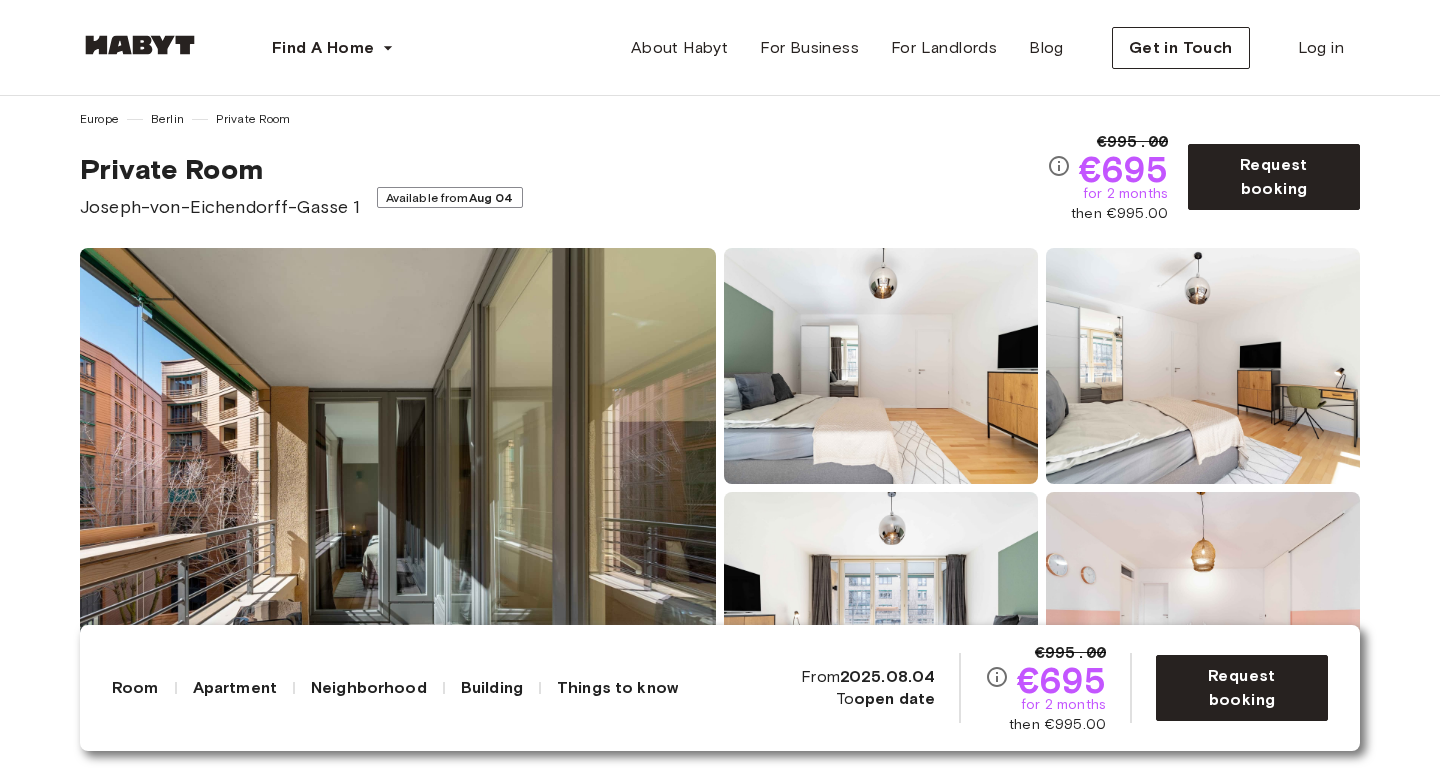 scroll, scrollTop: 0, scrollLeft: 0, axis: both 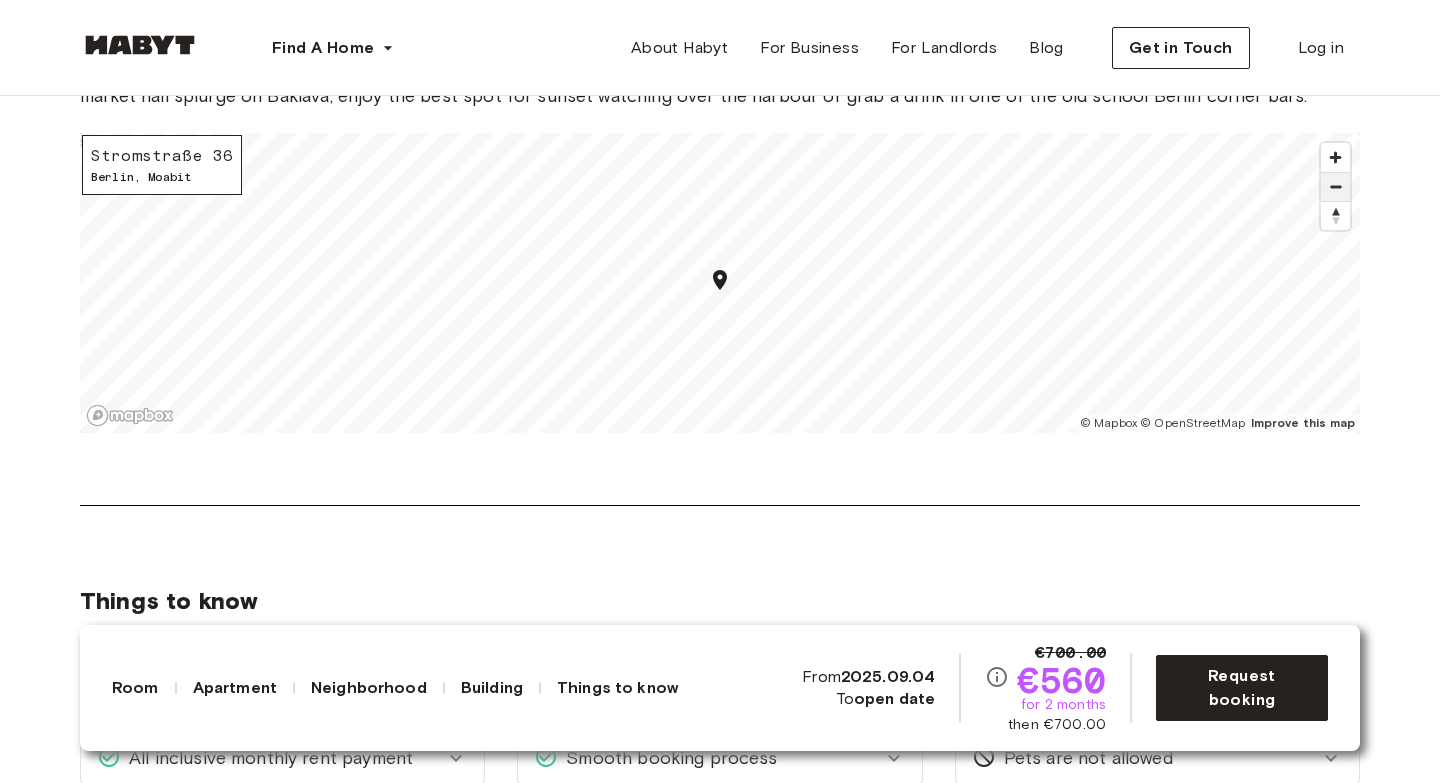 click at bounding box center [1335, 187] 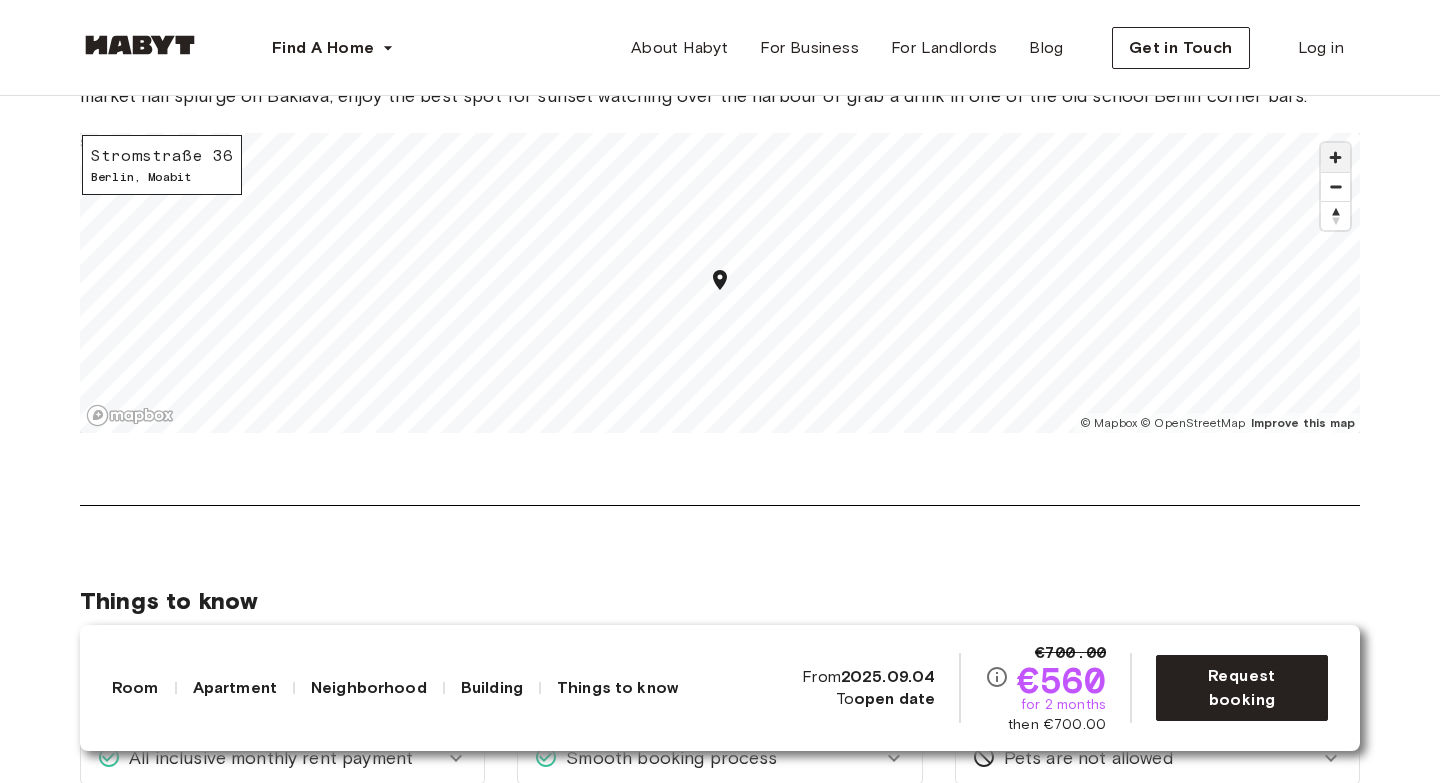 click at bounding box center [1335, 157] 